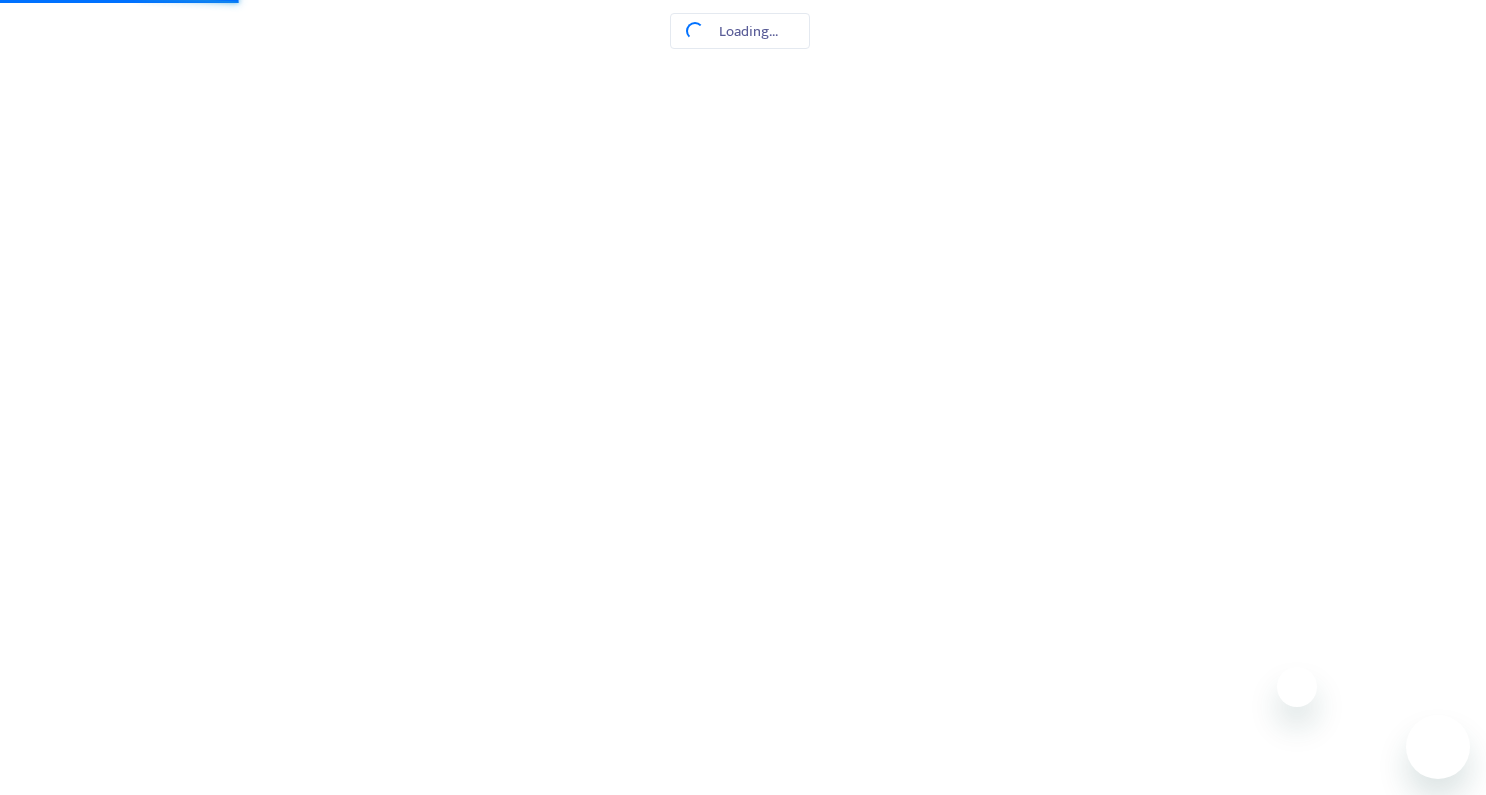 scroll, scrollTop: 0, scrollLeft: 0, axis: both 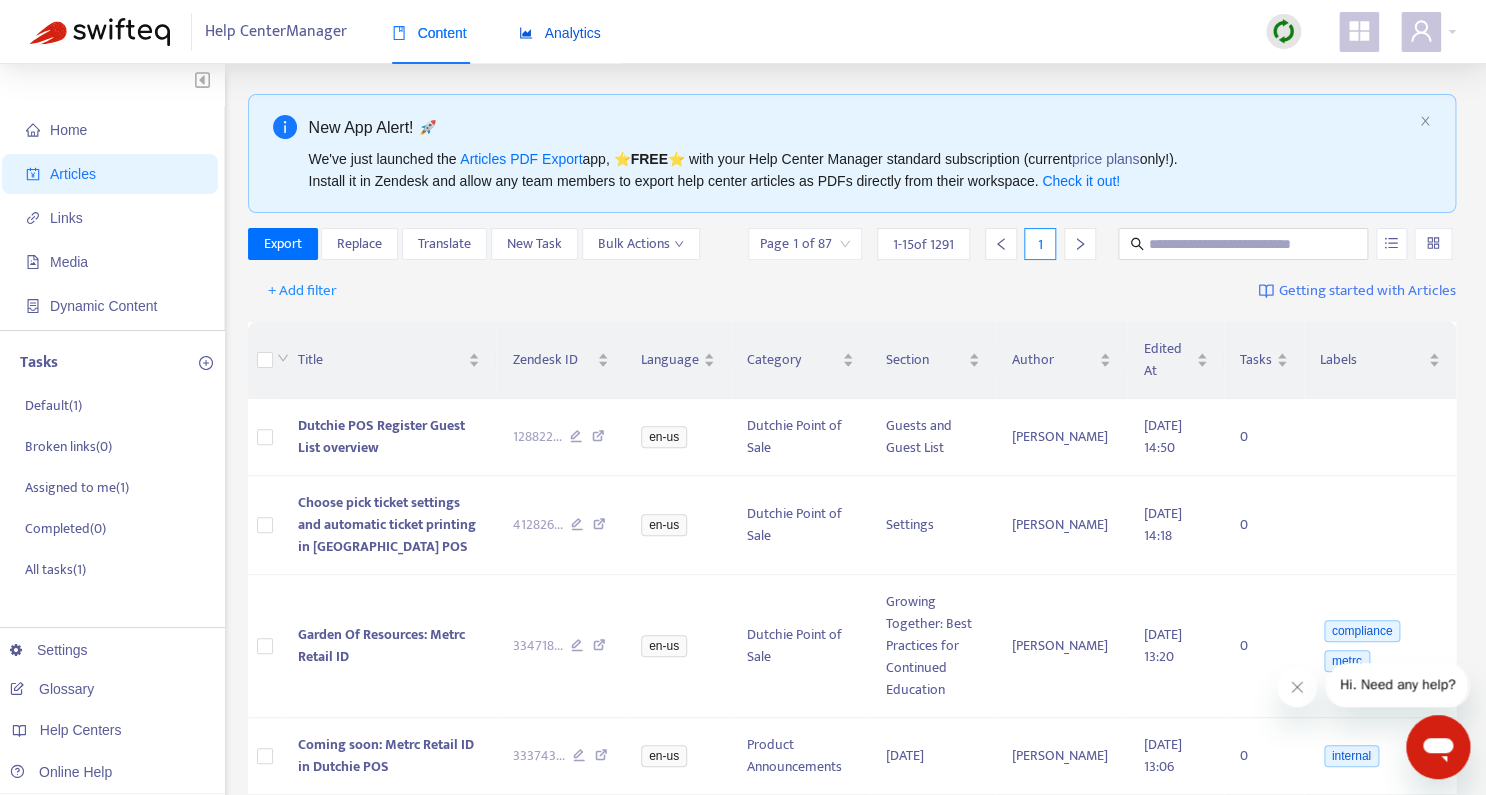 click on "Analytics" at bounding box center (560, 33) 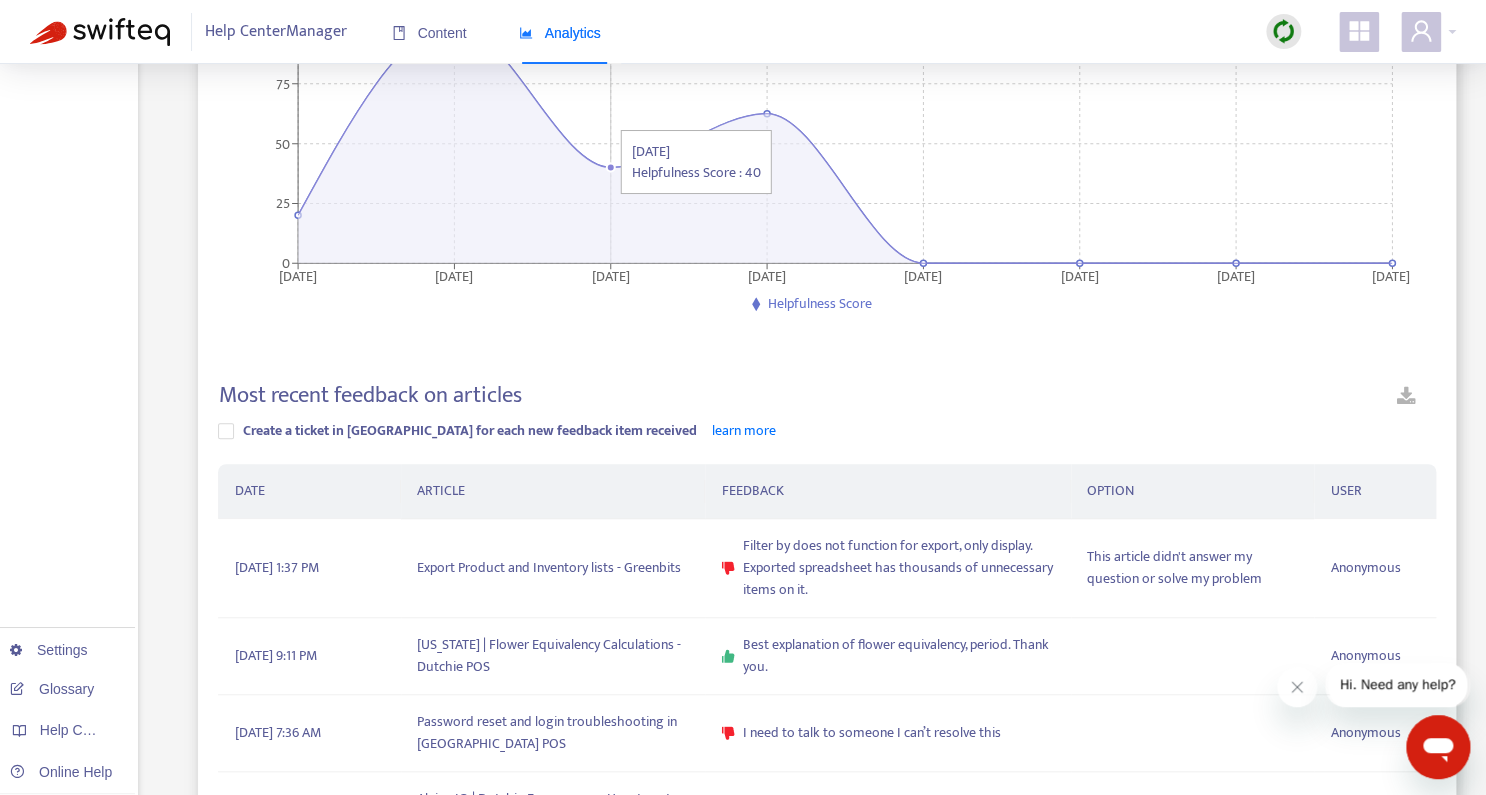 scroll, scrollTop: 288, scrollLeft: 0, axis: vertical 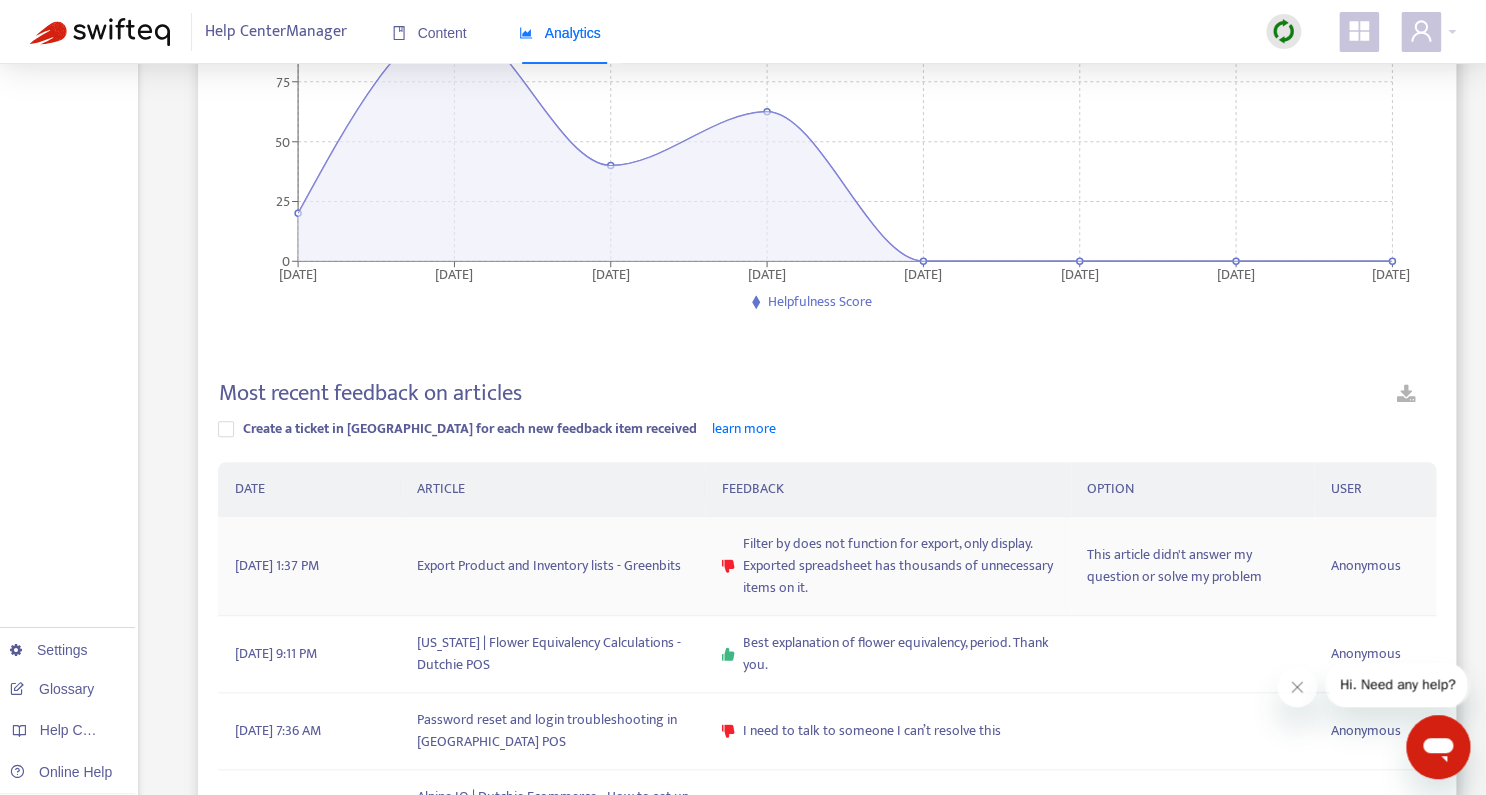 click on "Export Product and Inventory lists - Greenbits" at bounding box center (553, 566) 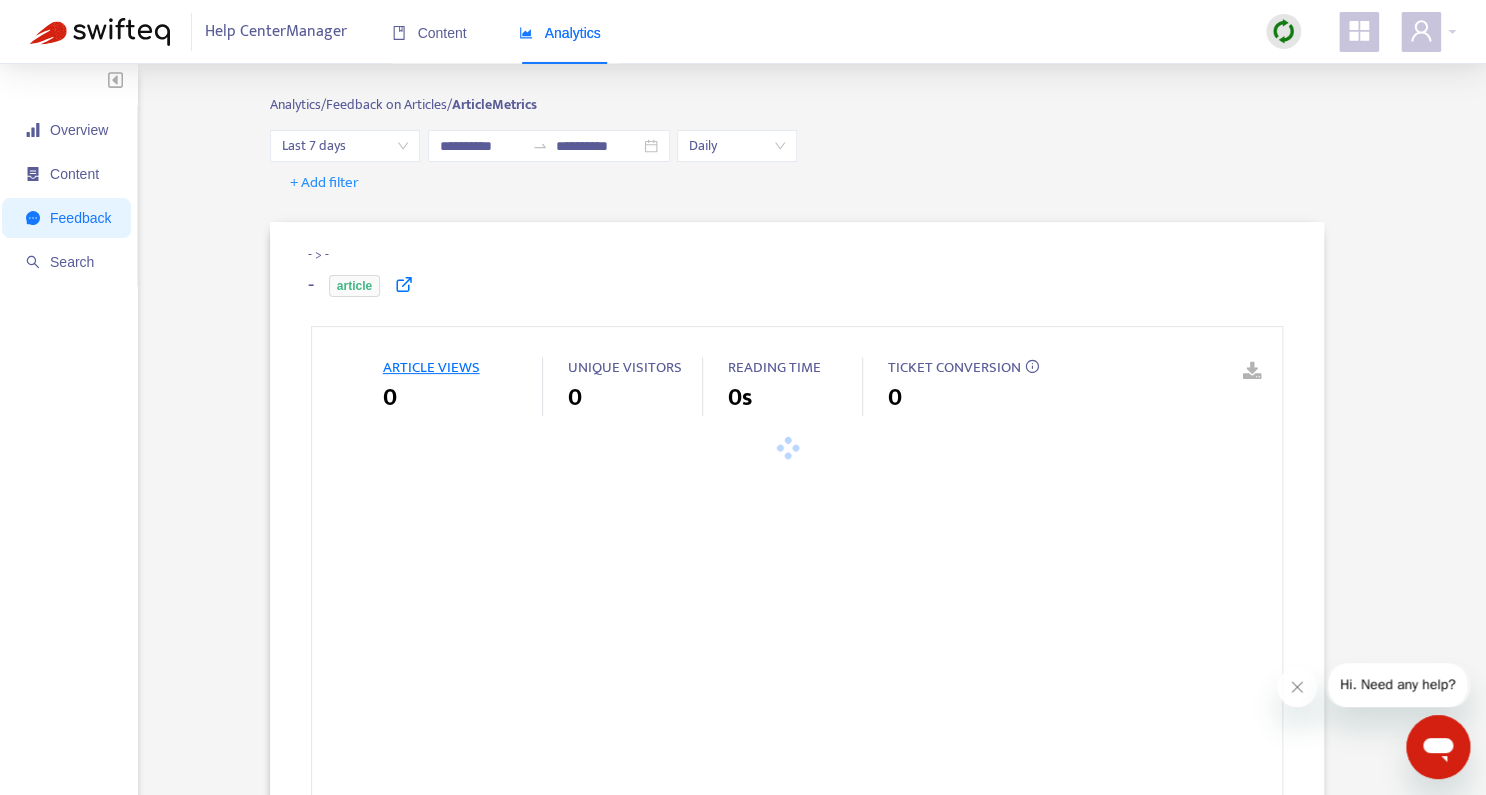 scroll, scrollTop: 0, scrollLeft: 0, axis: both 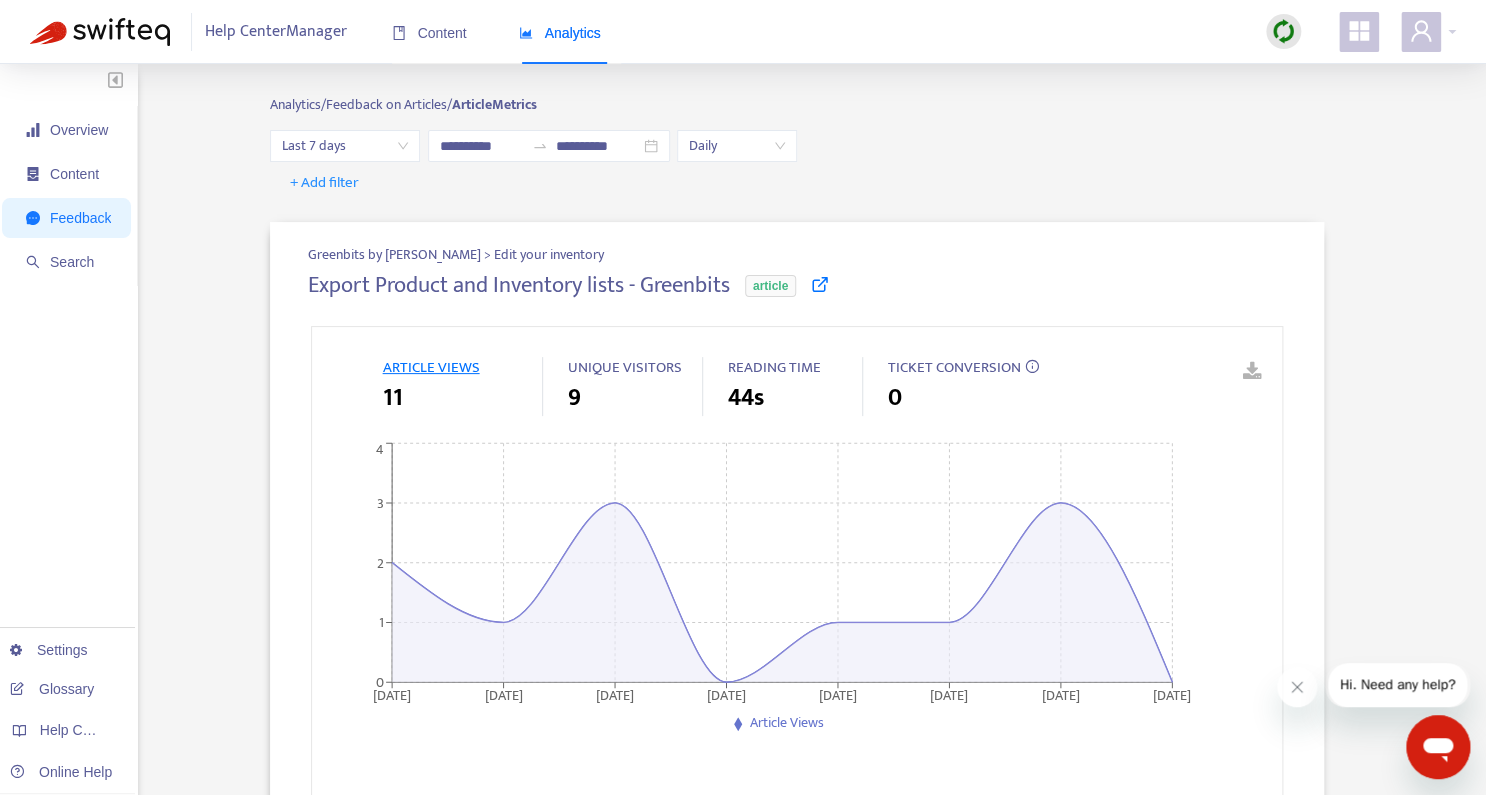 click at bounding box center (820, 284) 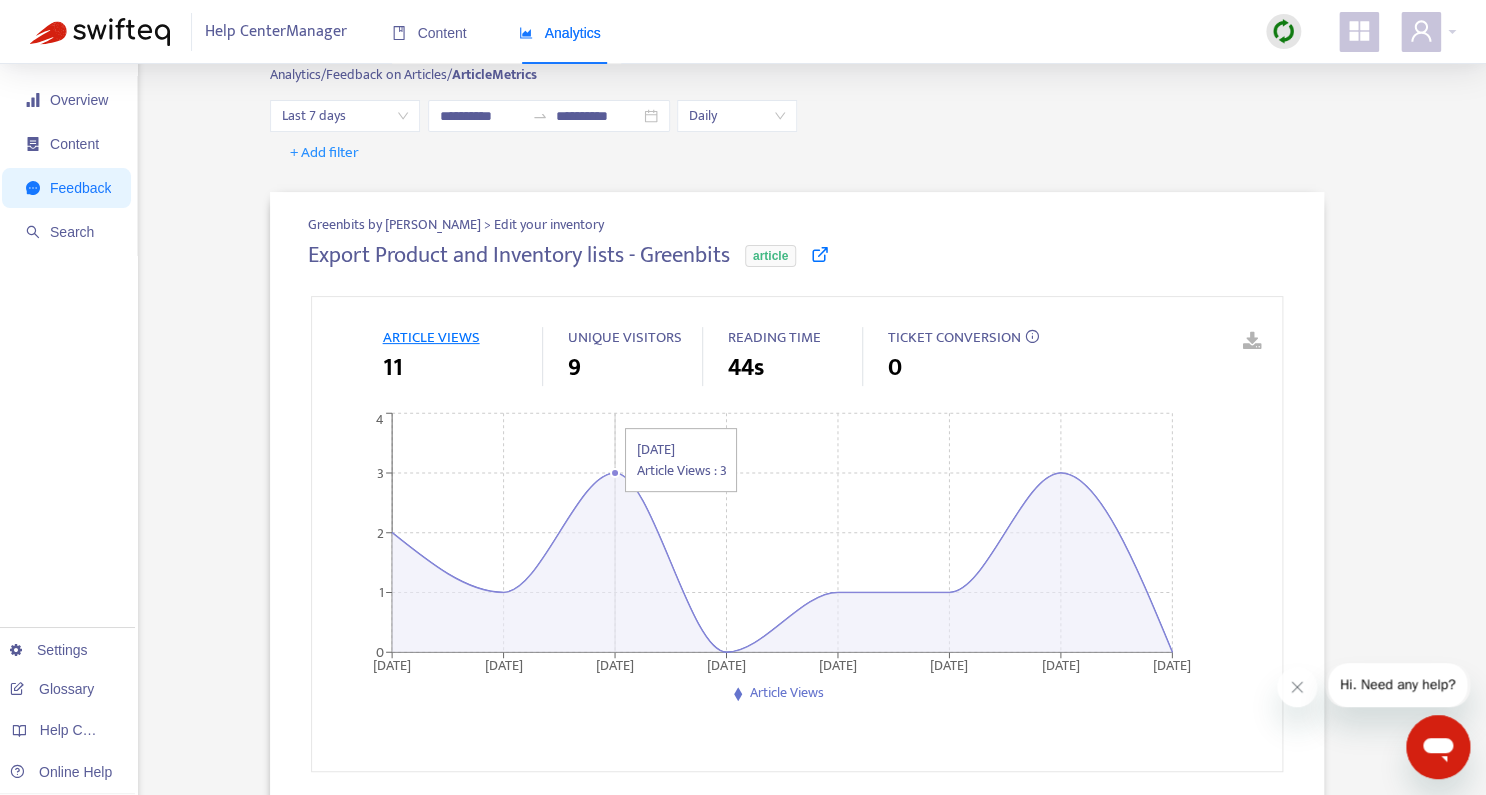 scroll, scrollTop: 36, scrollLeft: 0, axis: vertical 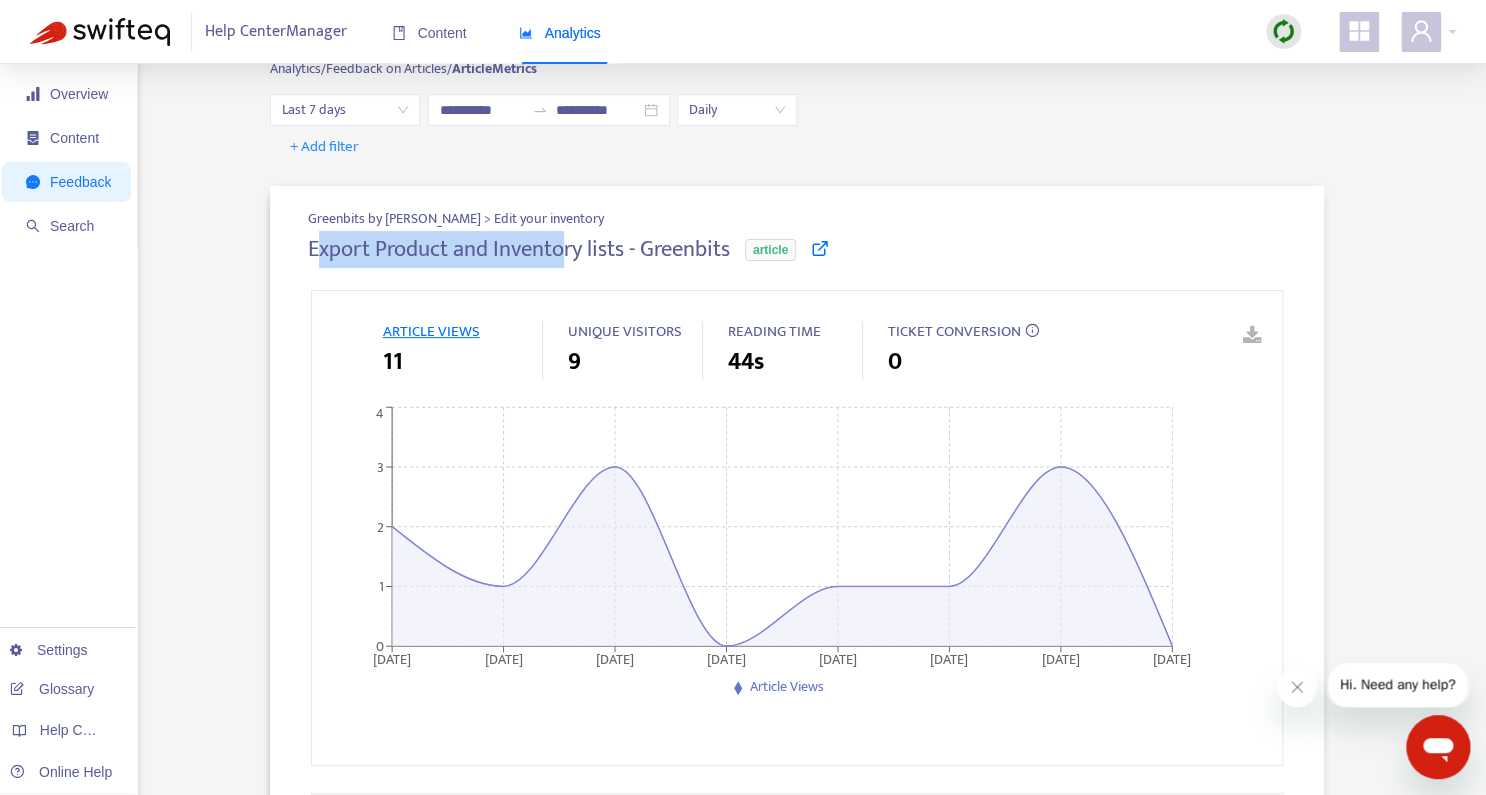 drag, startPoint x: 316, startPoint y: 251, endPoint x: 567, endPoint y: 257, distance: 251.0717 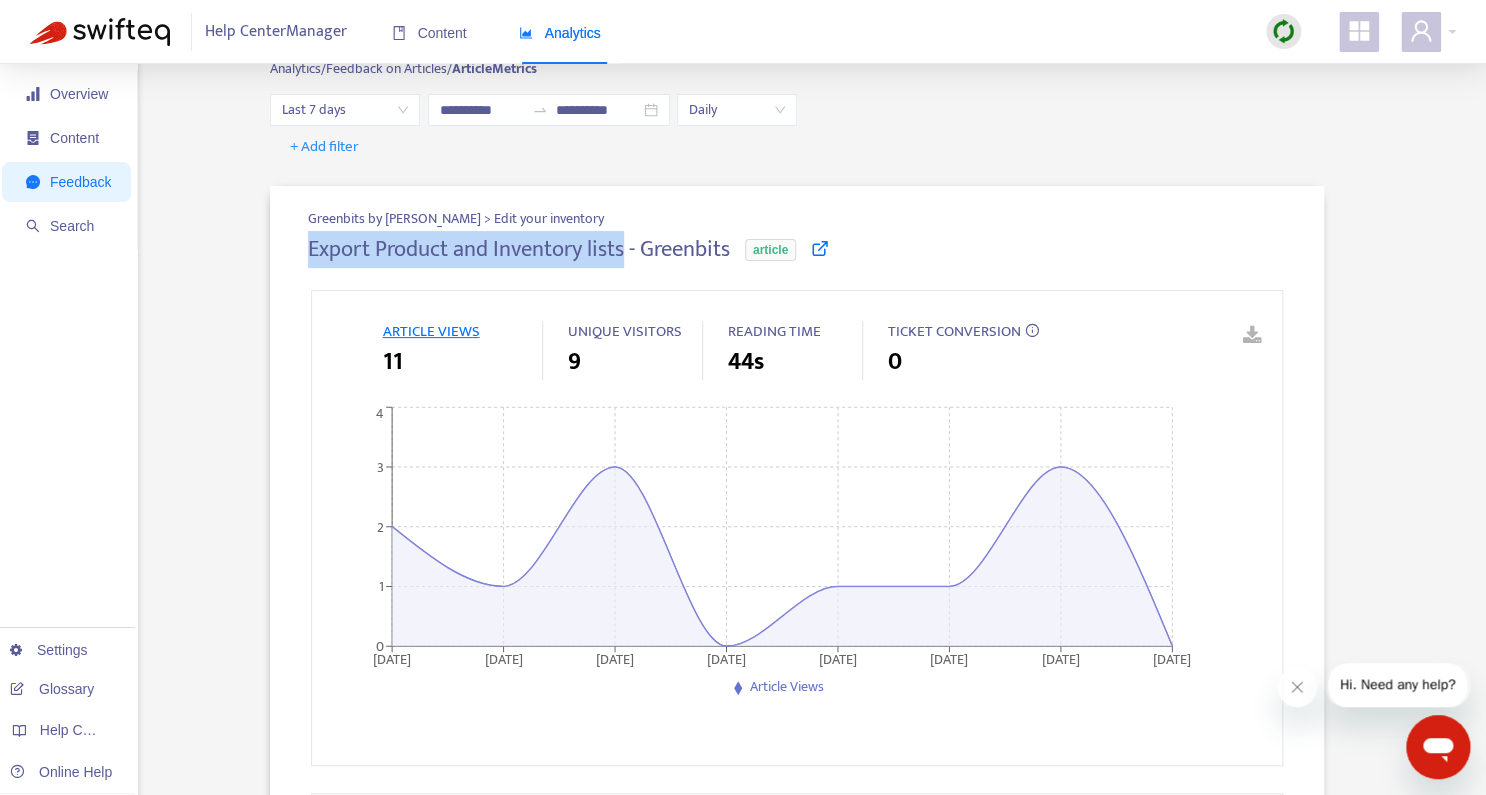 drag, startPoint x: 626, startPoint y: 257, endPoint x: 301, endPoint y: 257, distance: 325 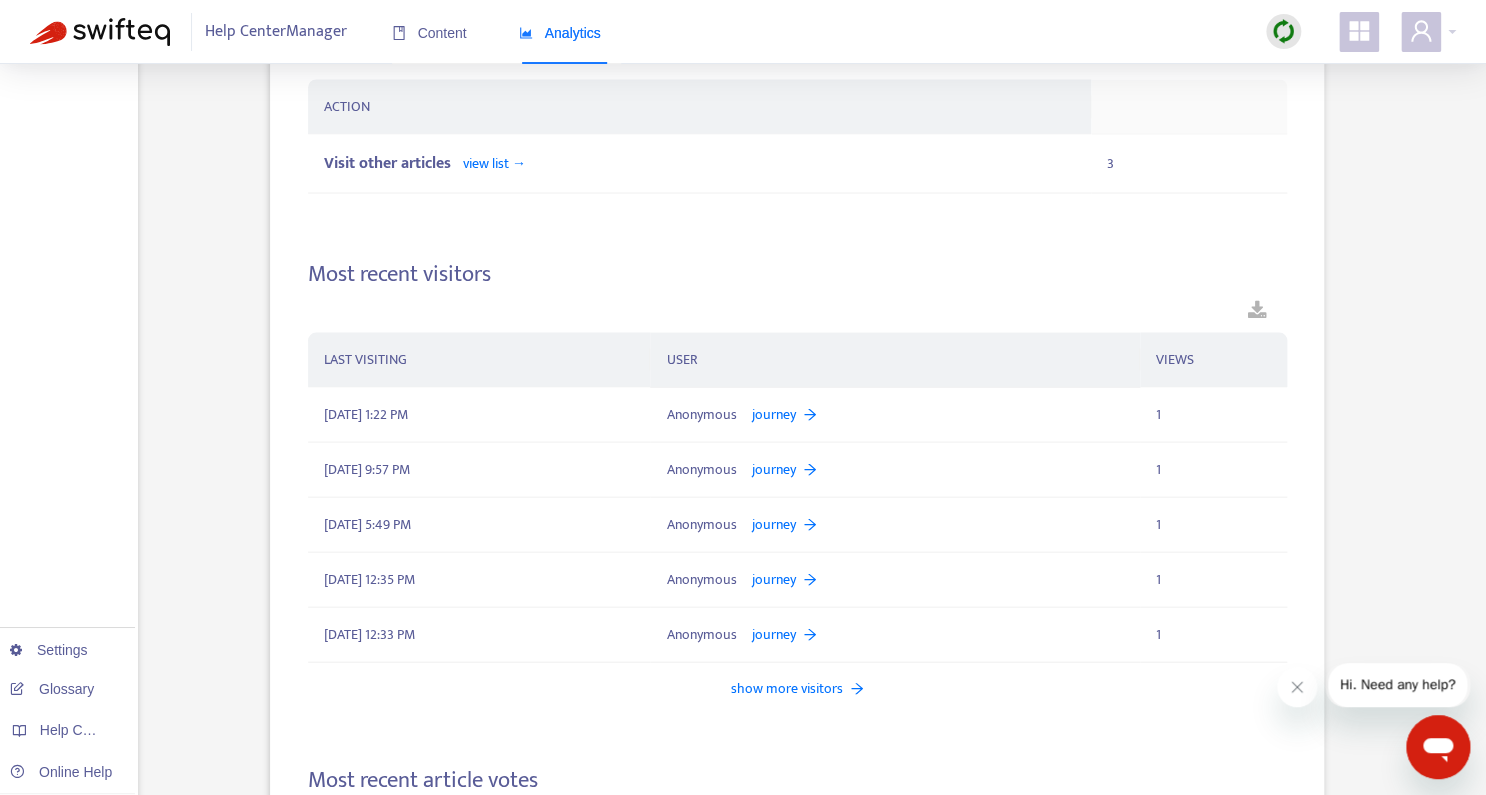 scroll, scrollTop: 2026, scrollLeft: 0, axis: vertical 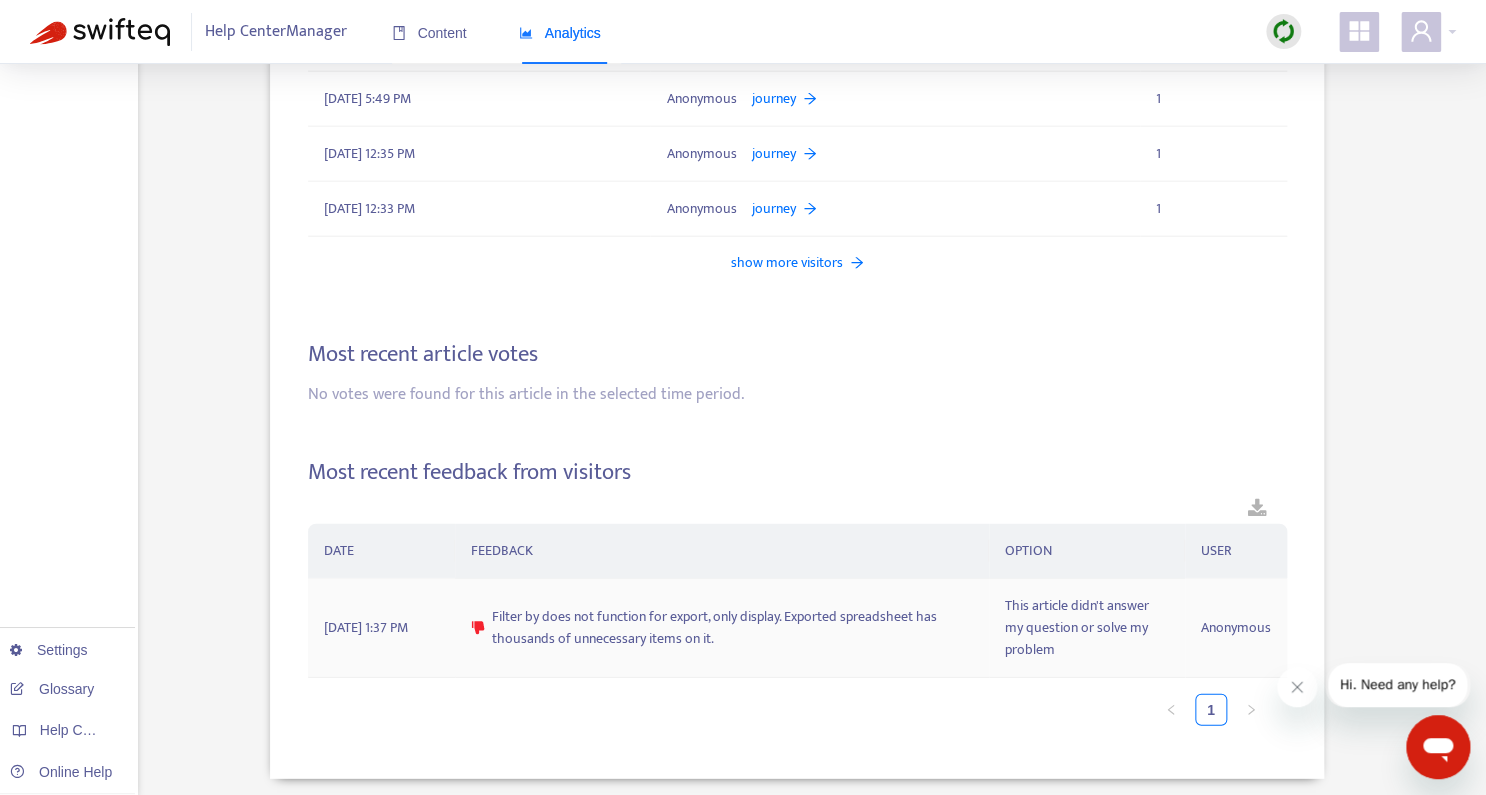 drag, startPoint x: 732, startPoint y: 629, endPoint x: 490, endPoint y: 606, distance: 243.09052 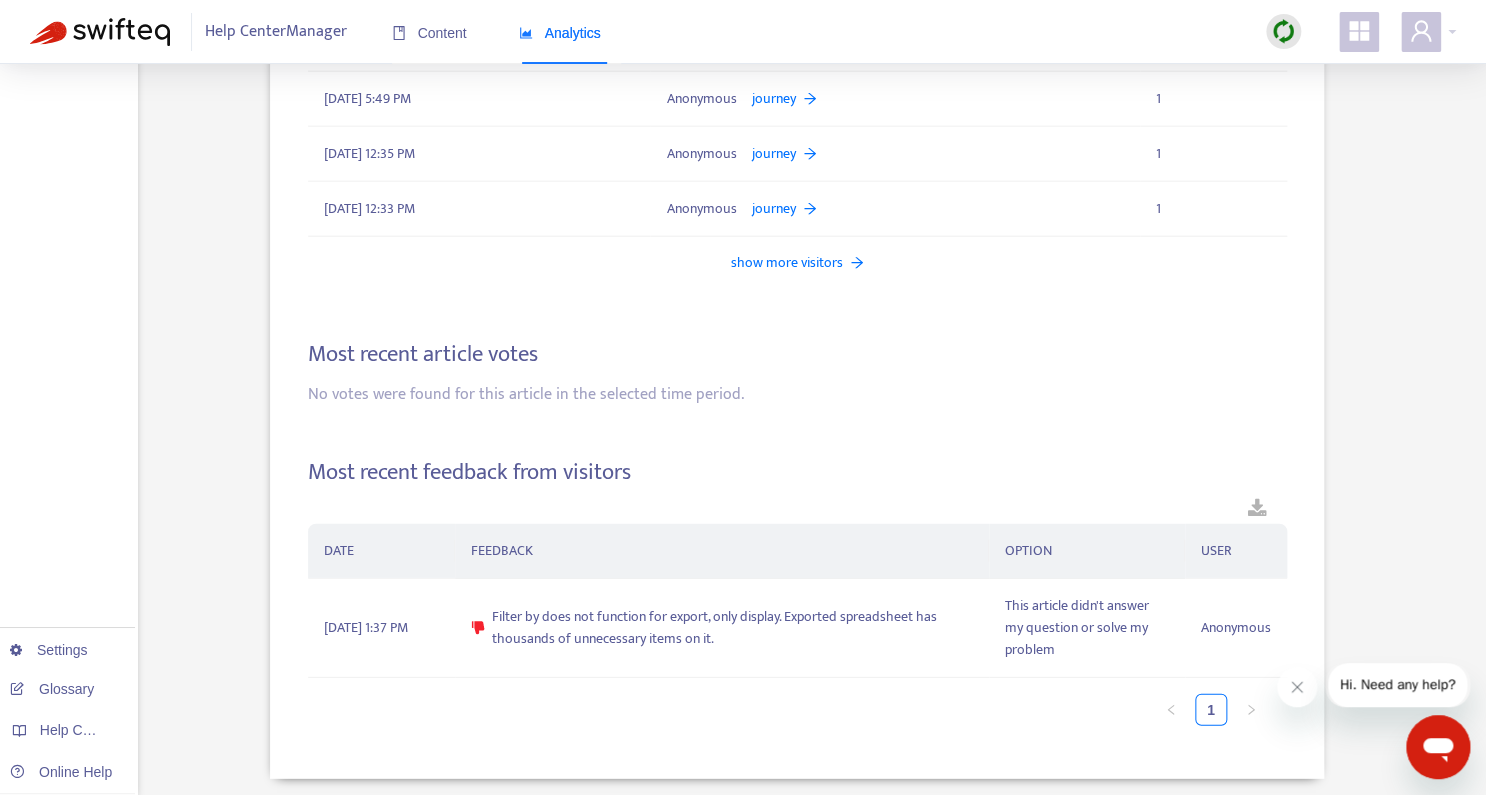click at bounding box center [100, 32] 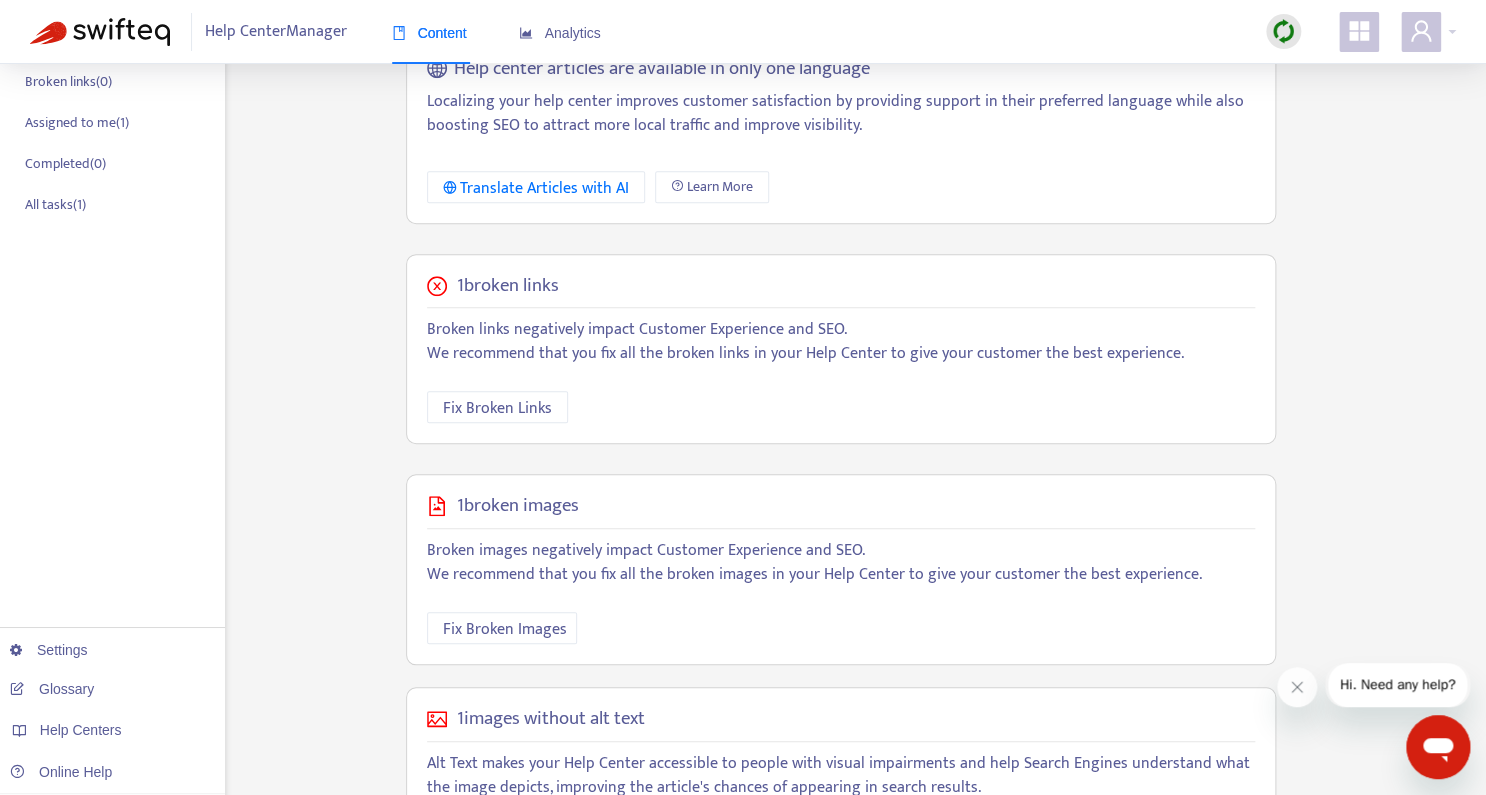 scroll, scrollTop: 473, scrollLeft: 0, axis: vertical 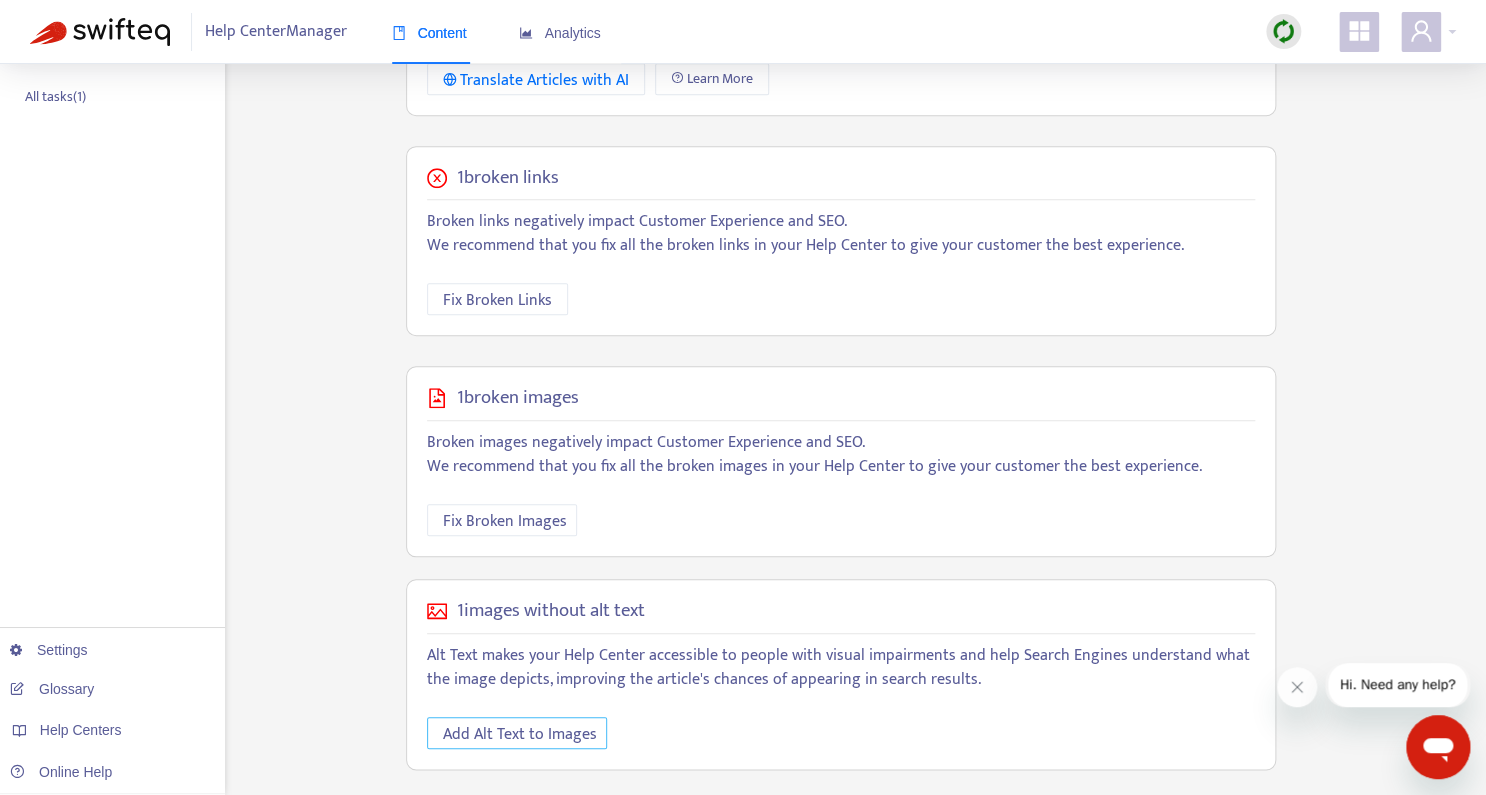 click on "Add Alt Text to Images" at bounding box center (520, 734) 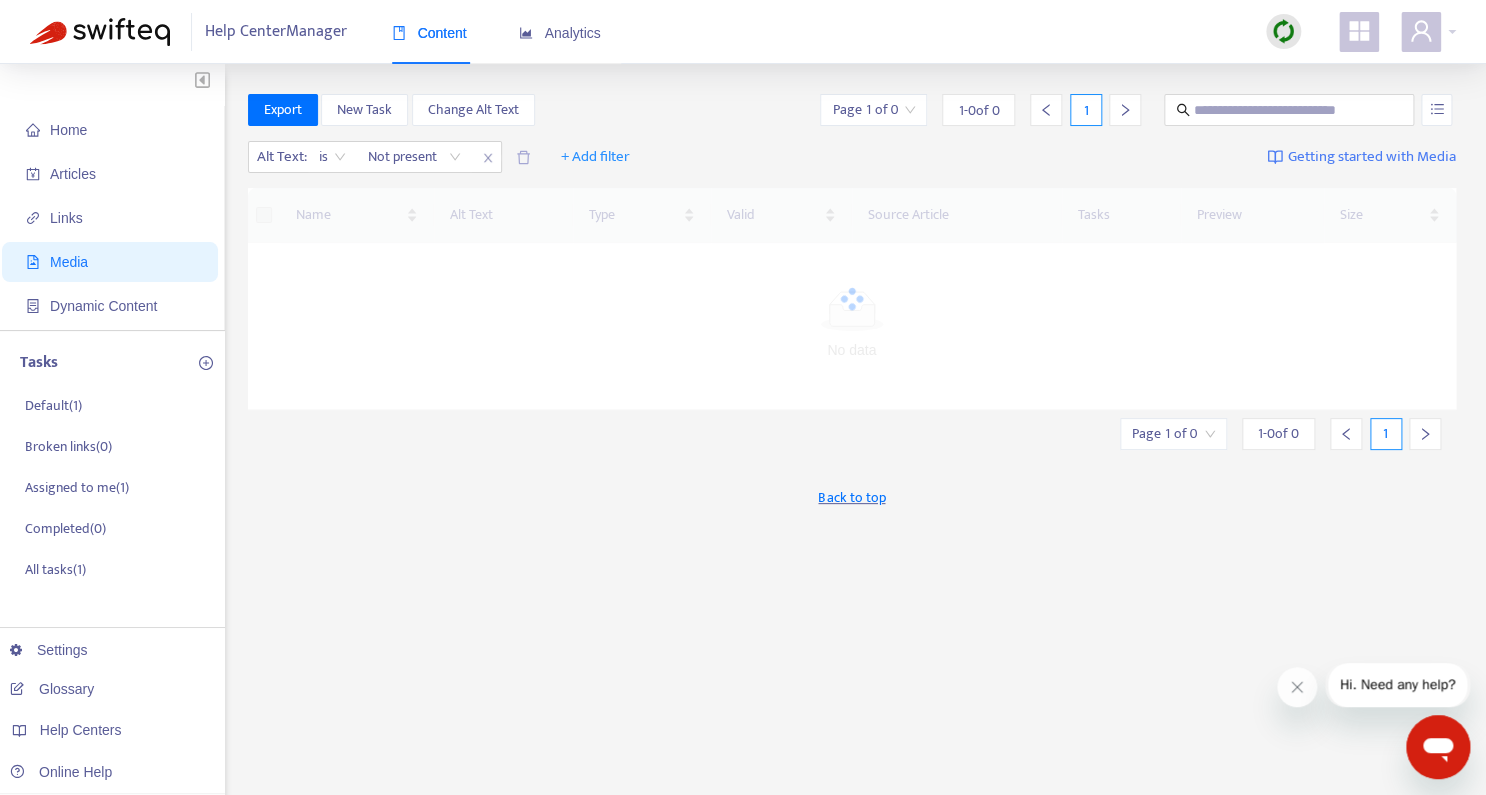 scroll, scrollTop: 0, scrollLeft: 0, axis: both 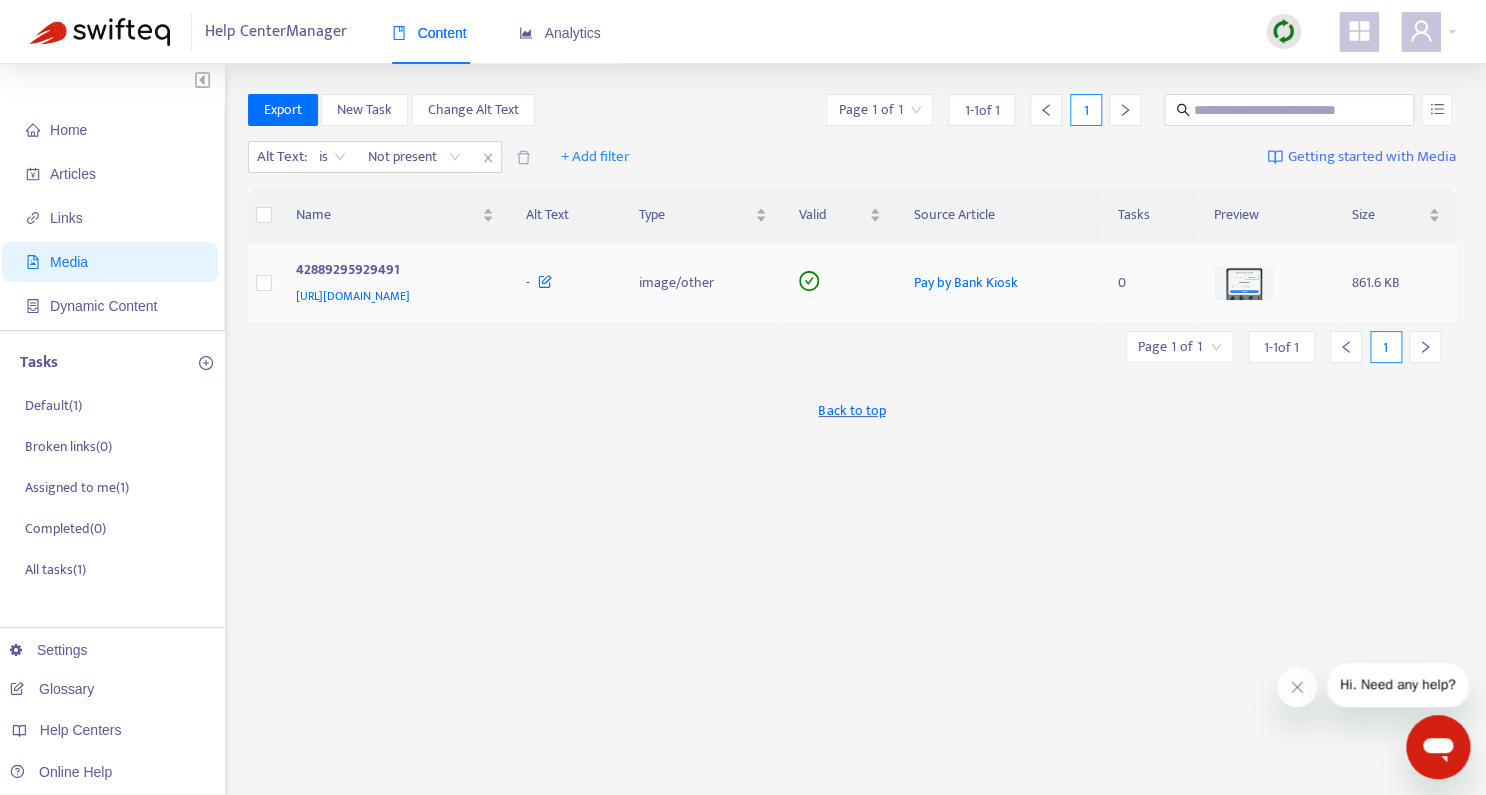 click at bounding box center (1244, 283) 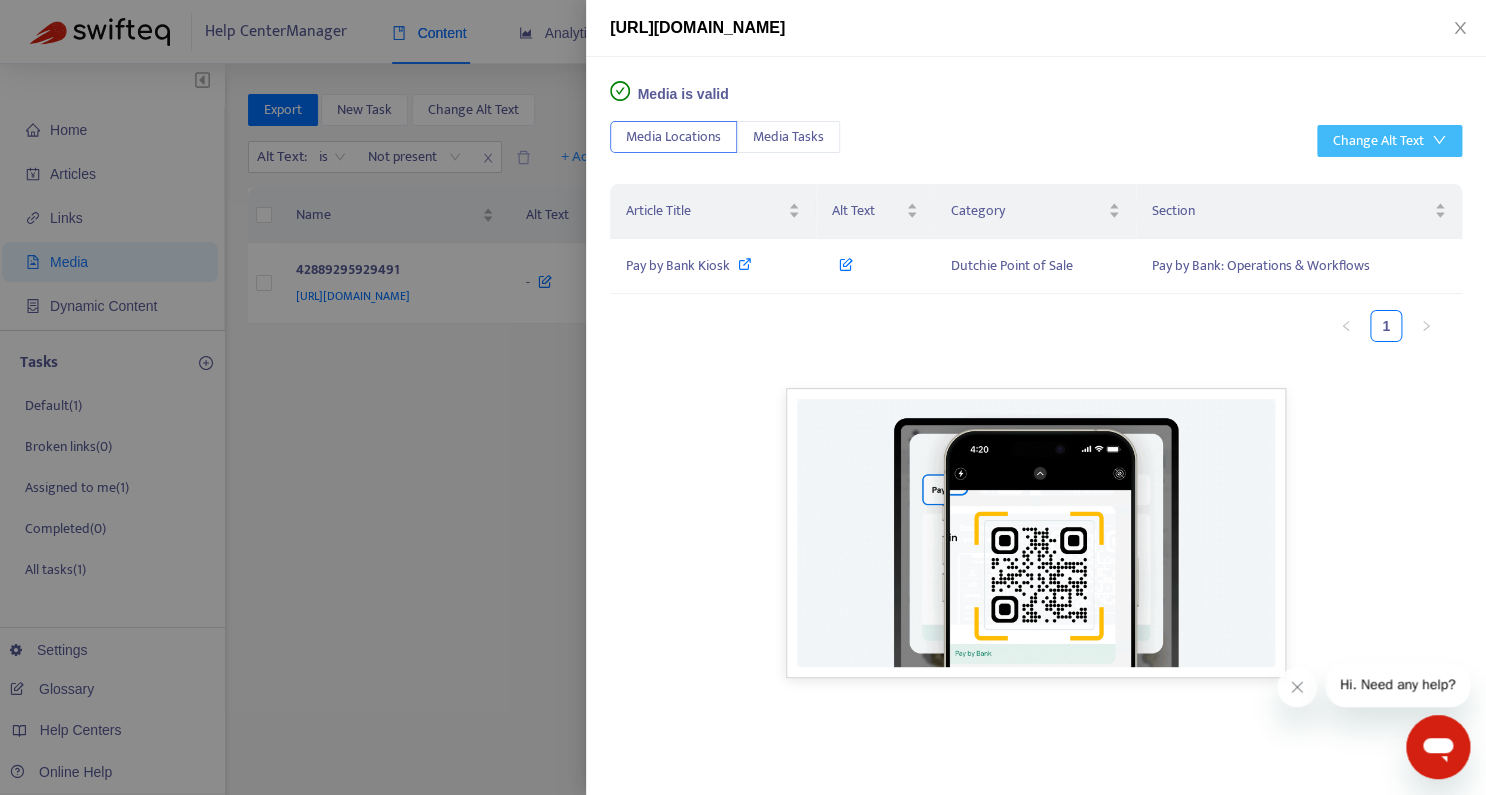 click on "Change Alt Text" at bounding box center (1389, 141) 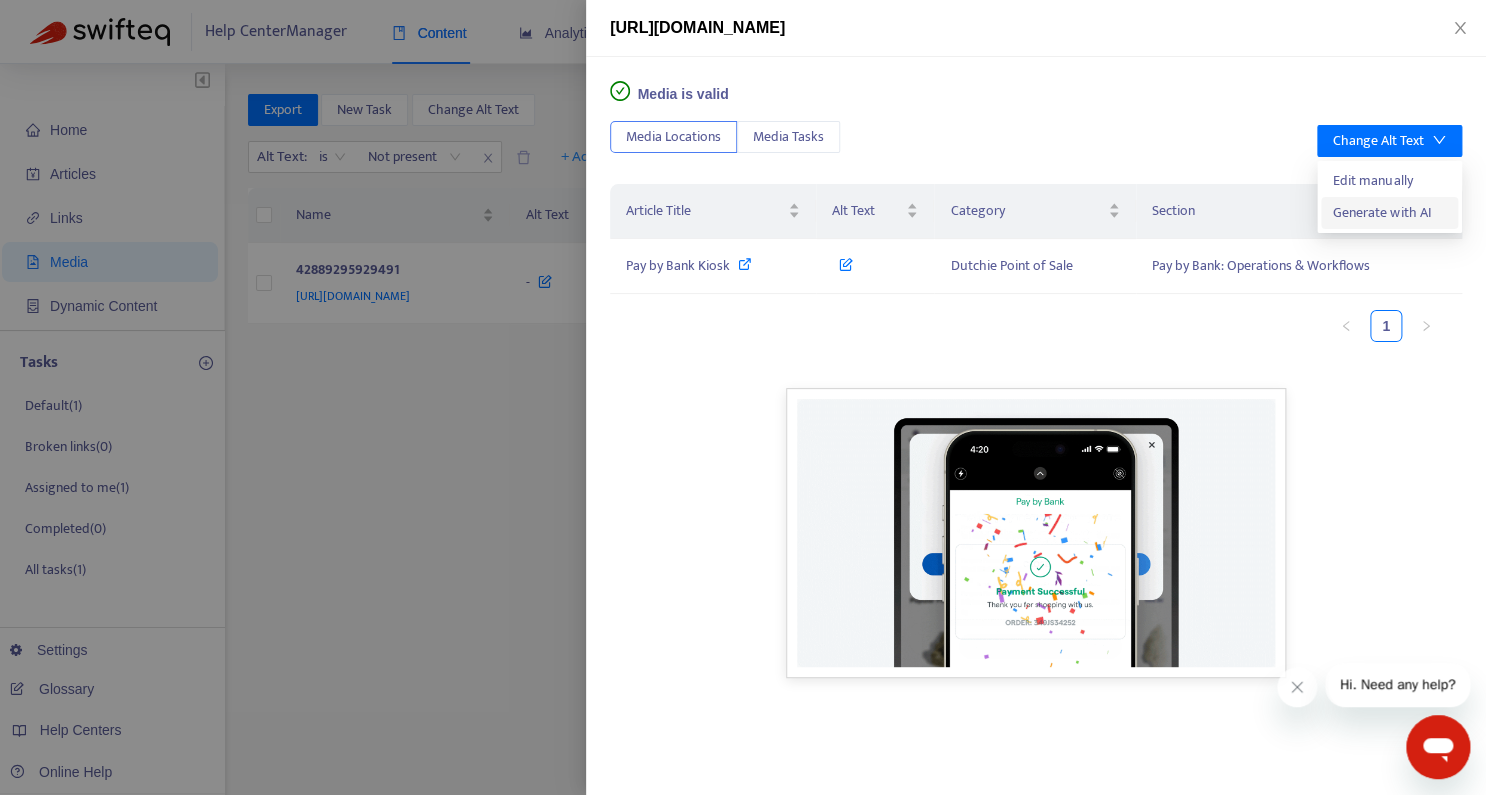 click on "Generate with AI" at bounding box center (1389, 213) 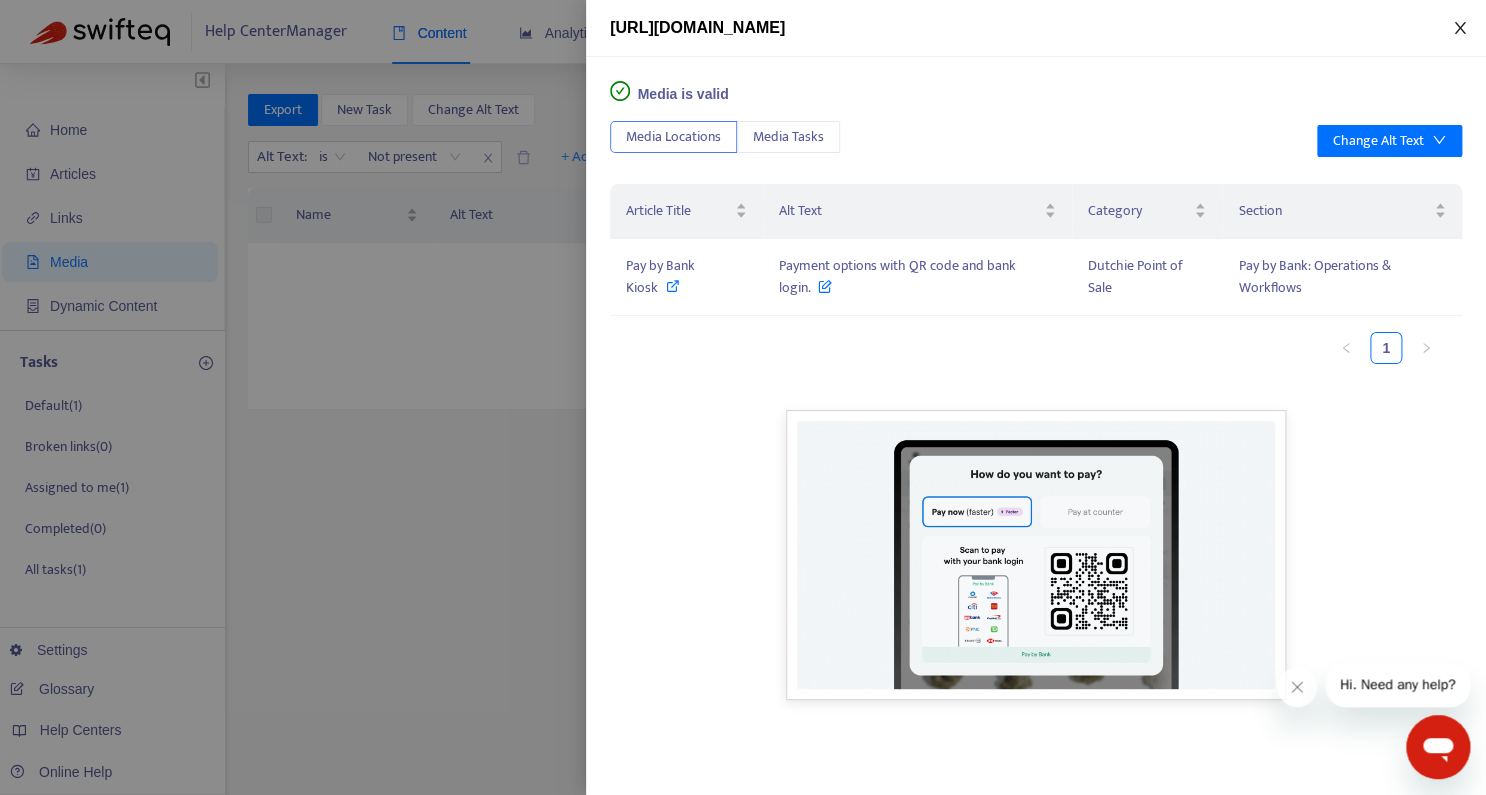 click 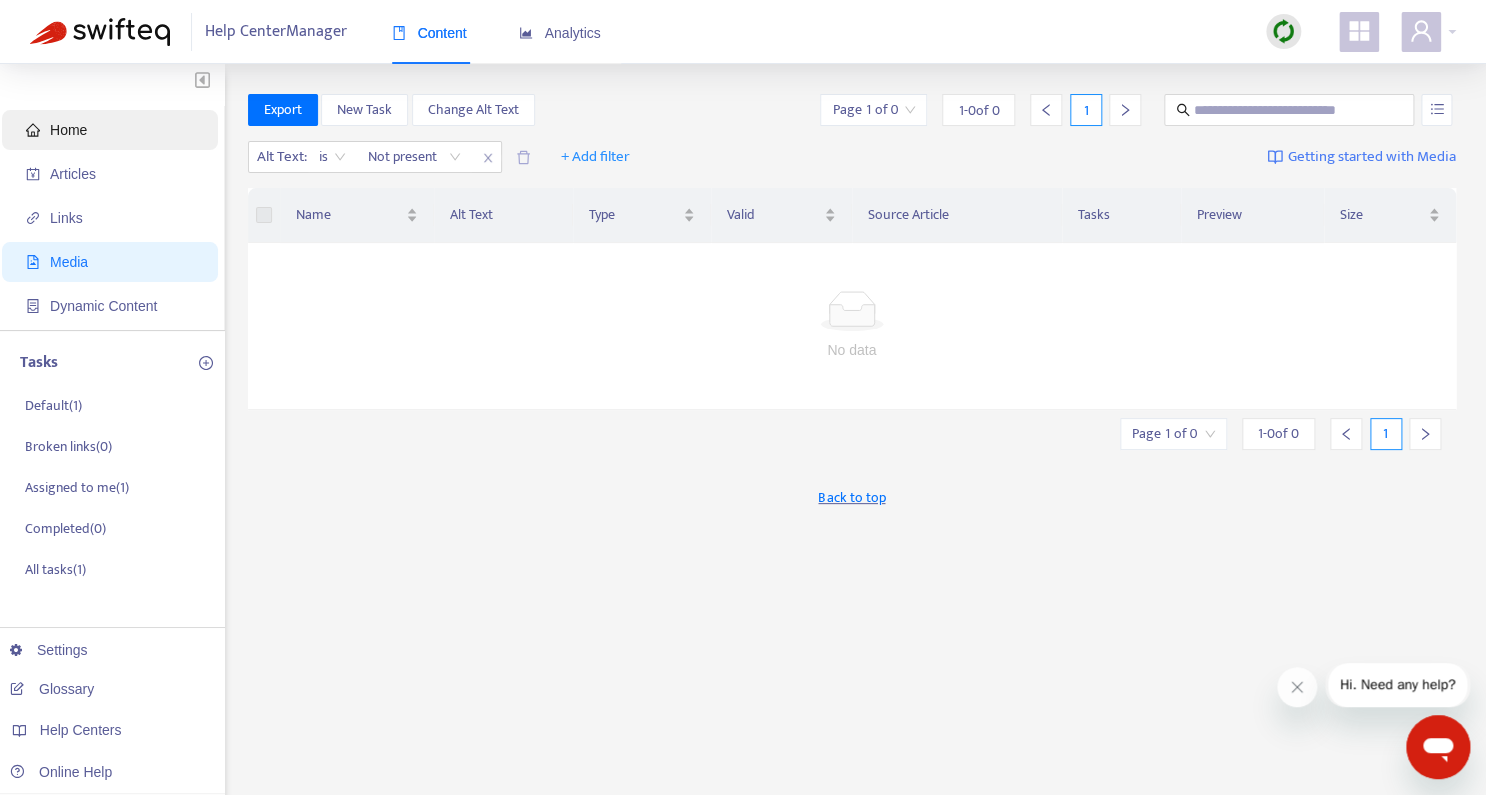 click on "Home" at bounding box center (114, 130) 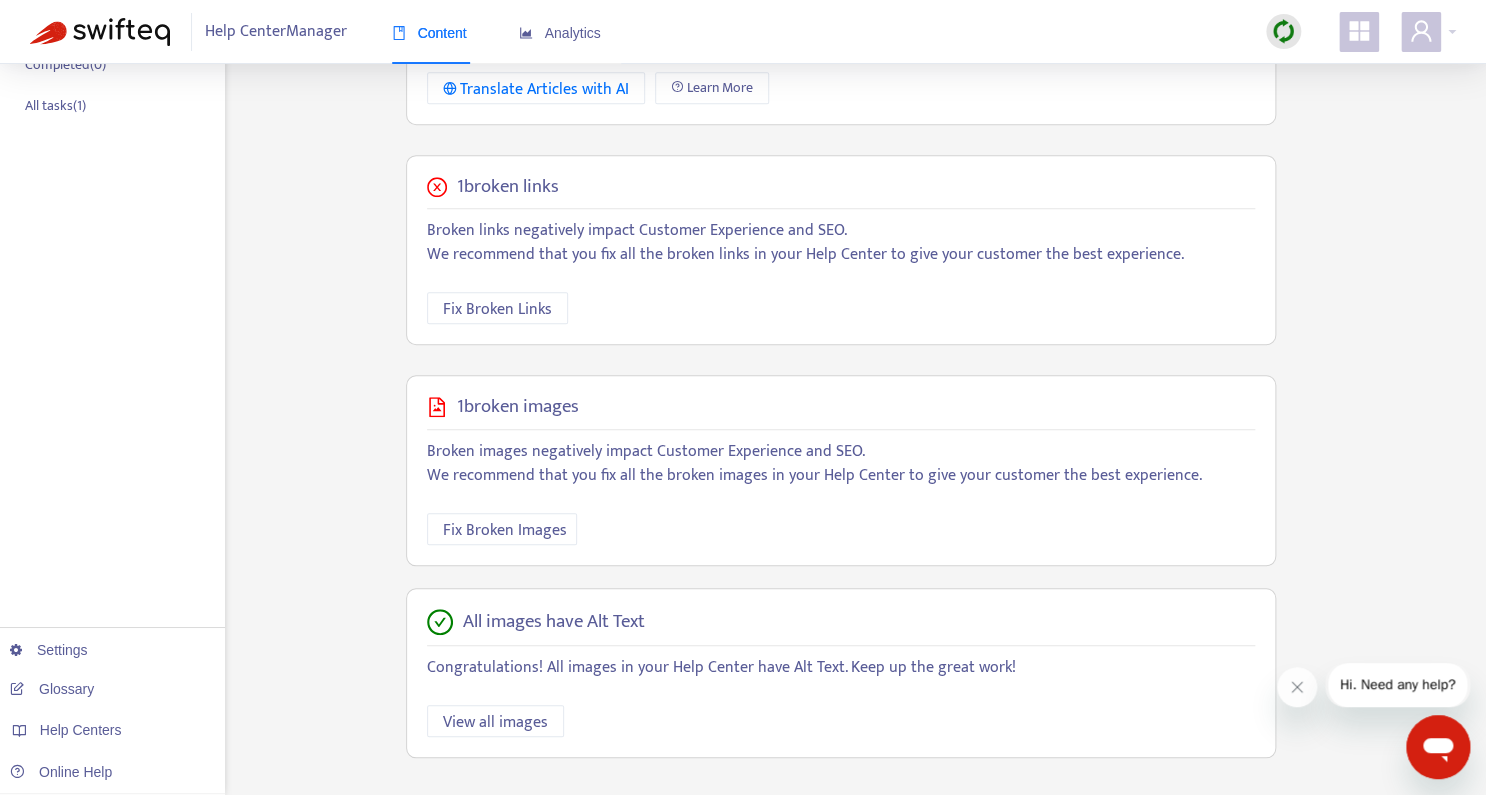 scroll, scrollTop: 469, scrollLeft: 0, axis: vertical 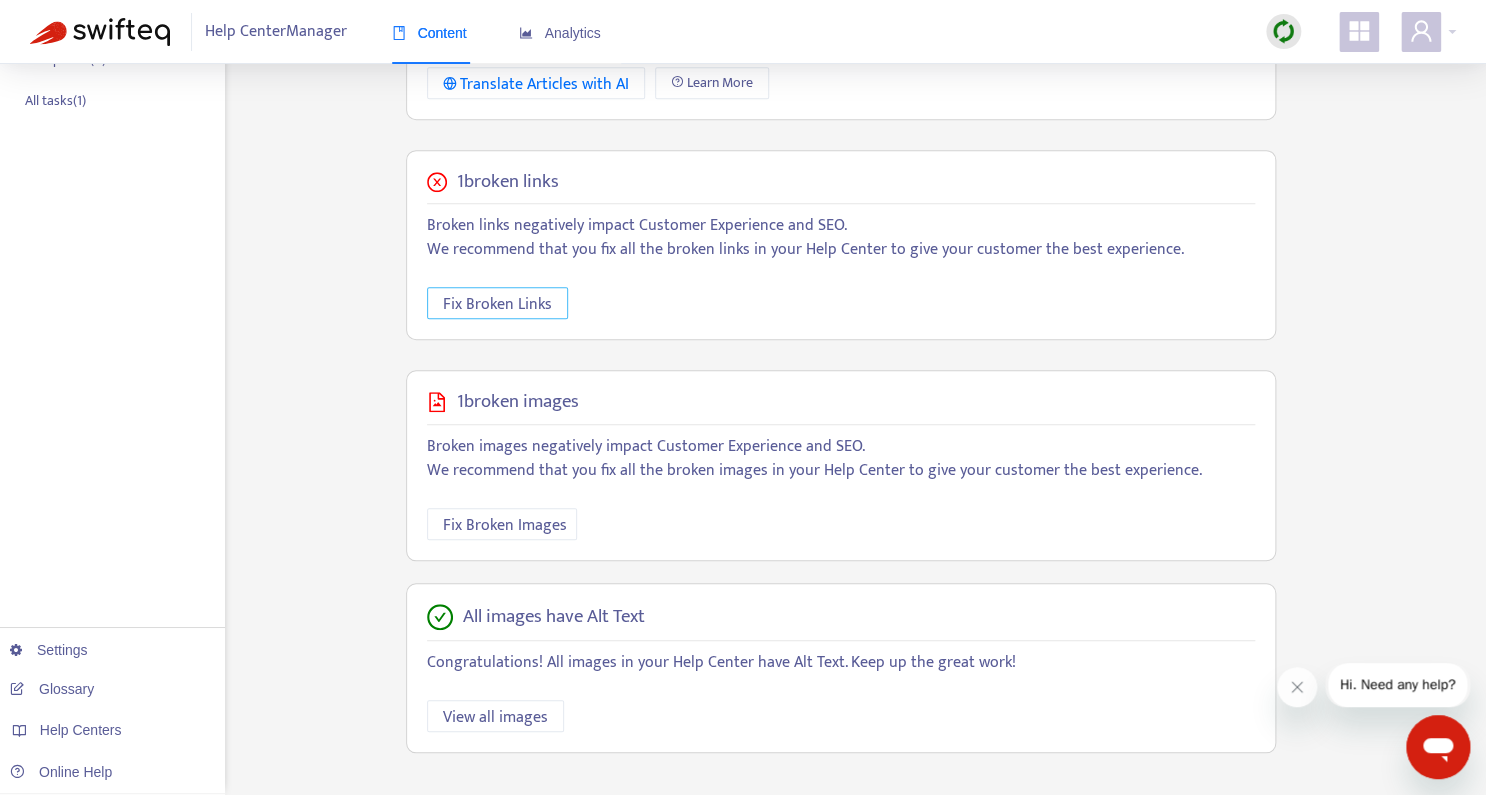 click on "Fix Broken Links" at bounding box center [497, 304] 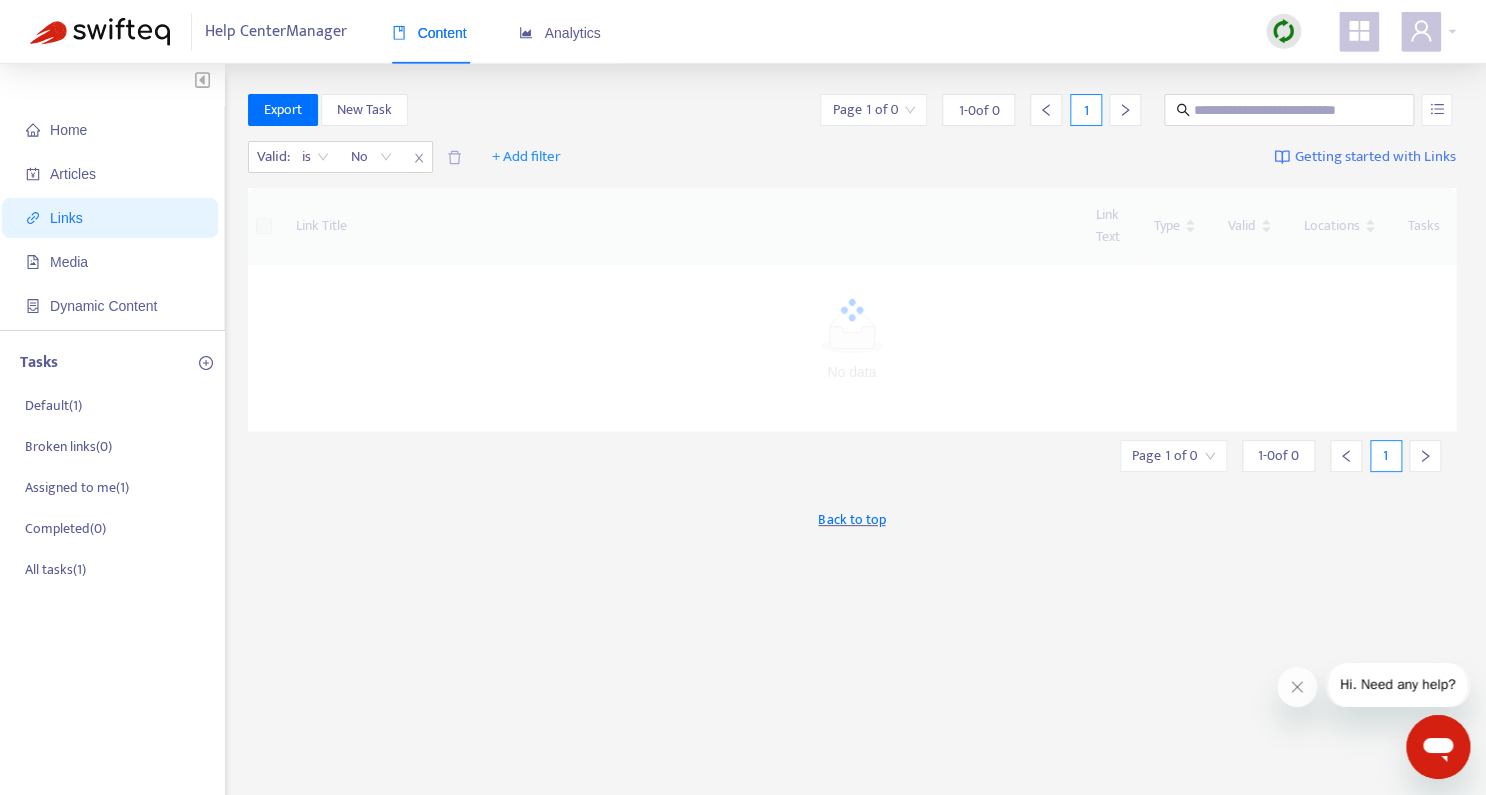scroll, scrollTop: 0, scrollLeft: 0, axis: both 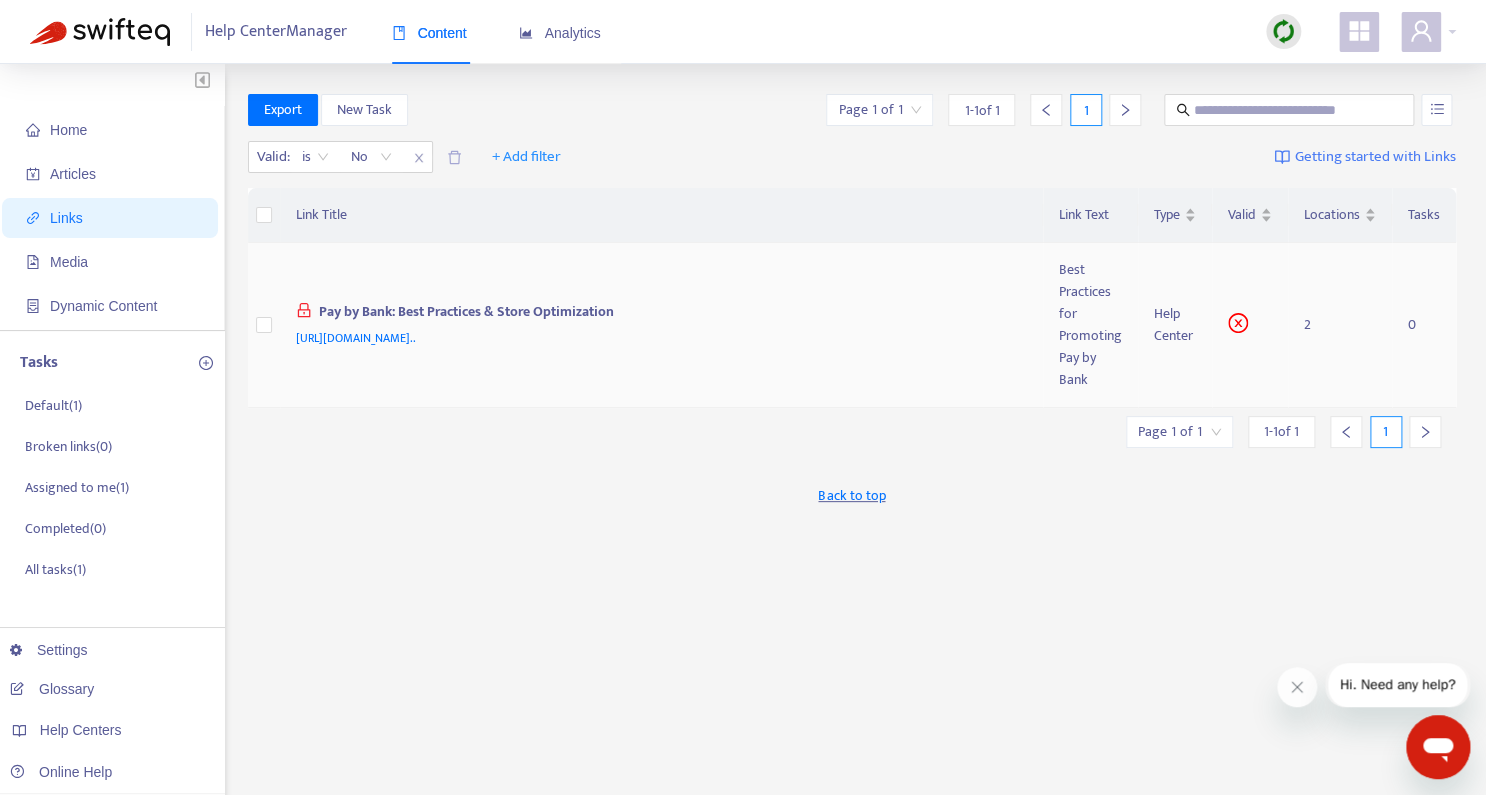 click on "[URL][DOMAIN_NAME].." at bounding box center (356, 338) 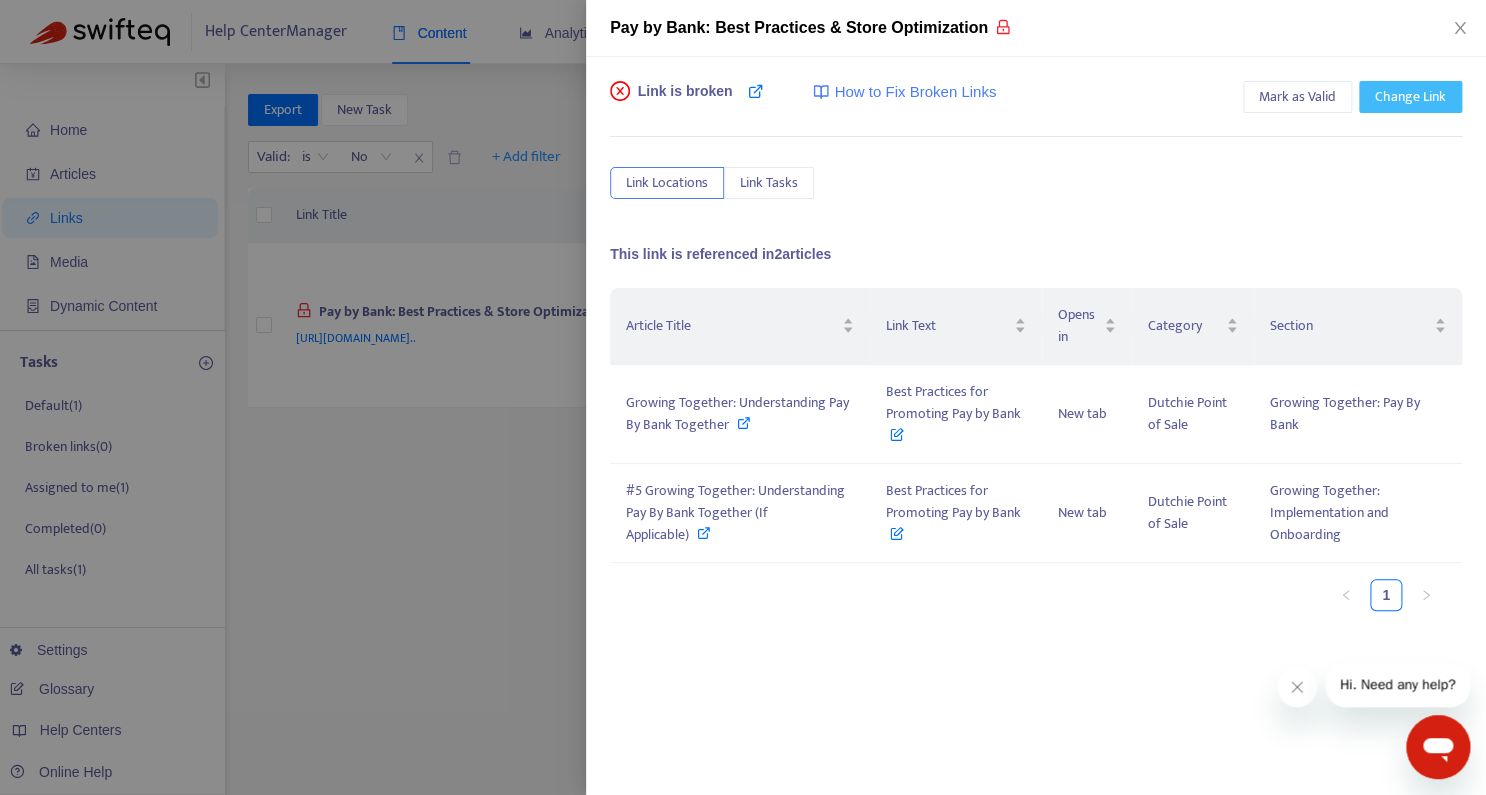 click on "Change Link" at bounding box center (1410, 97) 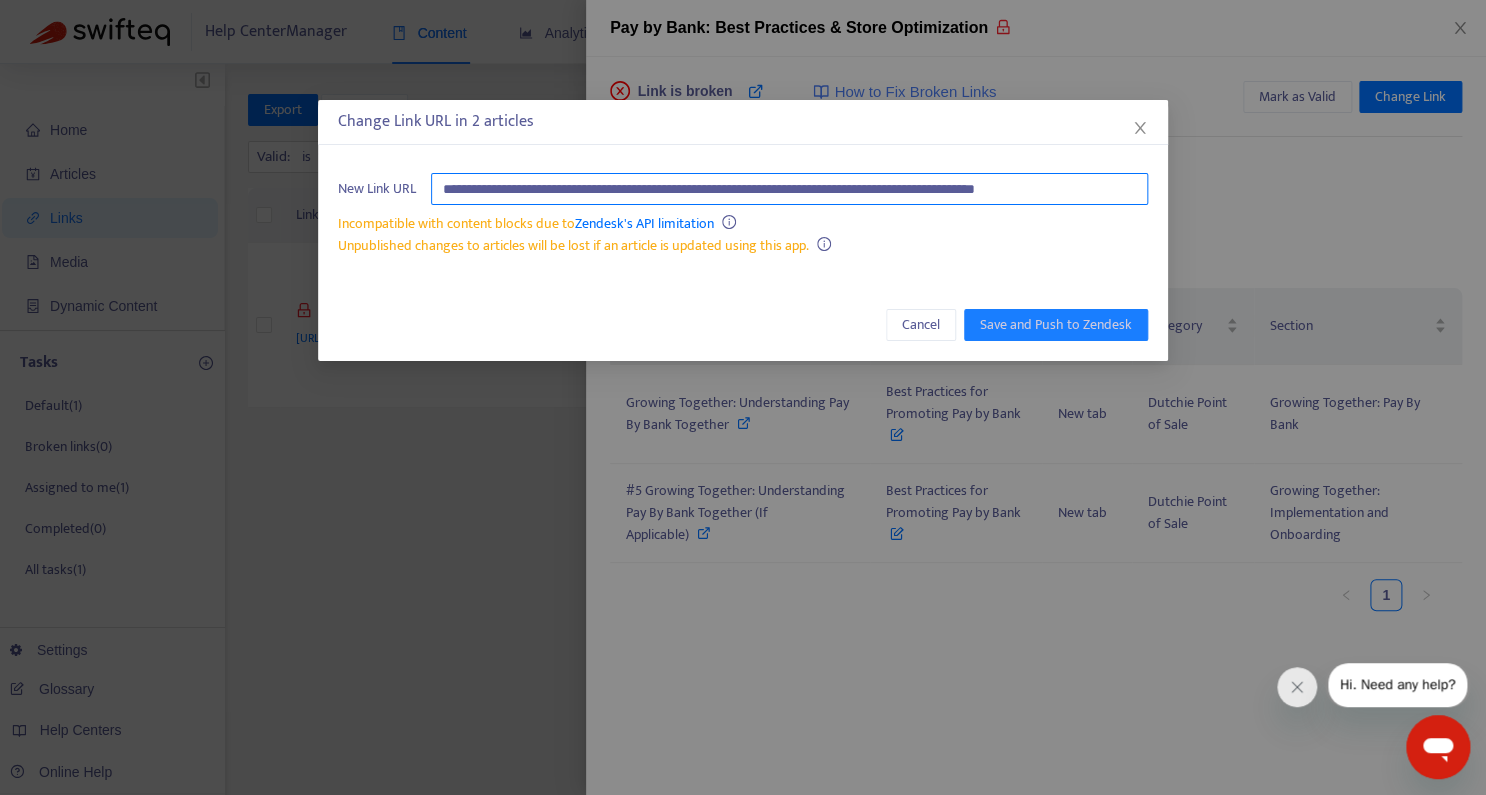 click on "**********" at bounding box center [789, 189] 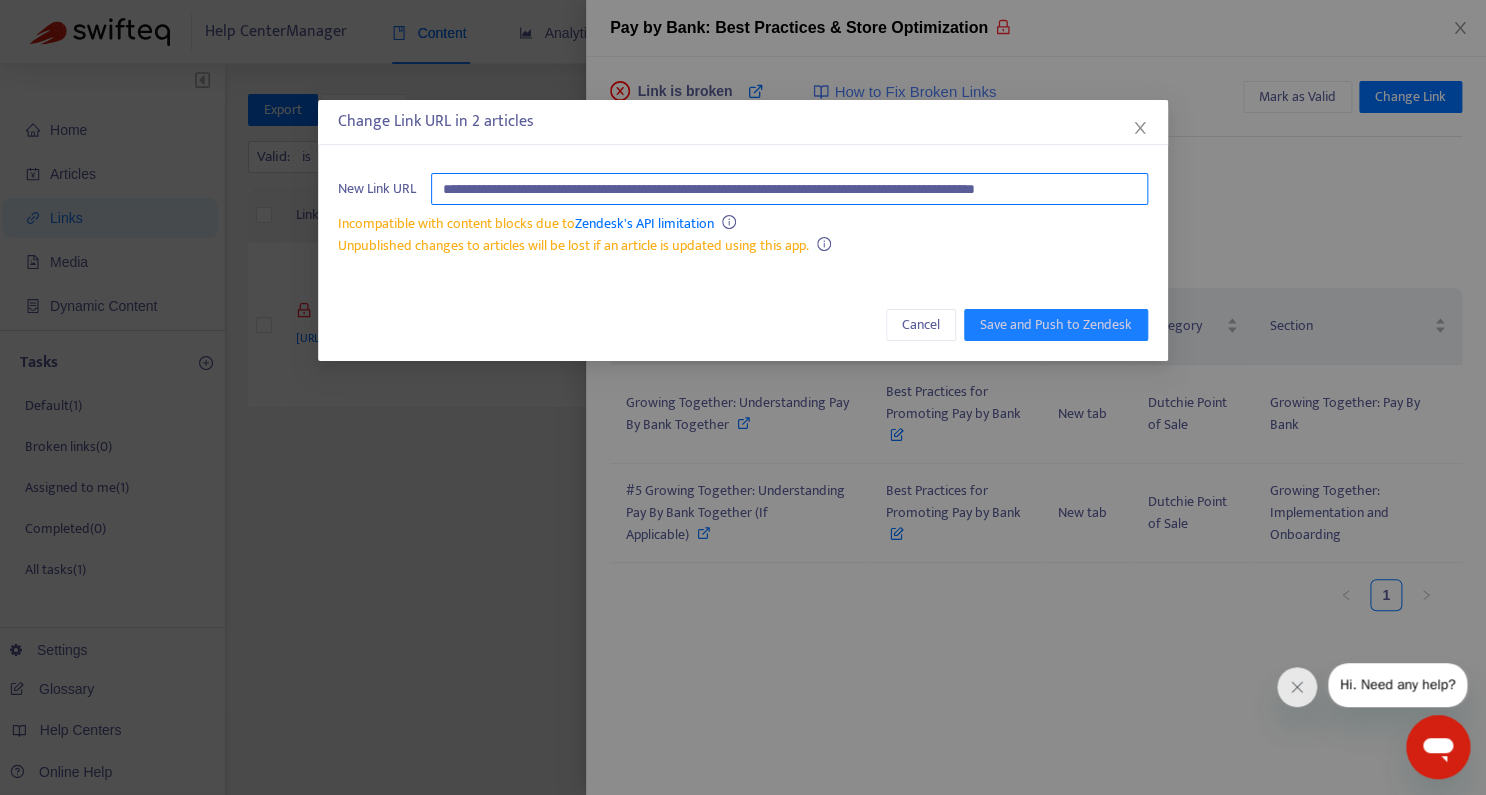 paste on "**" 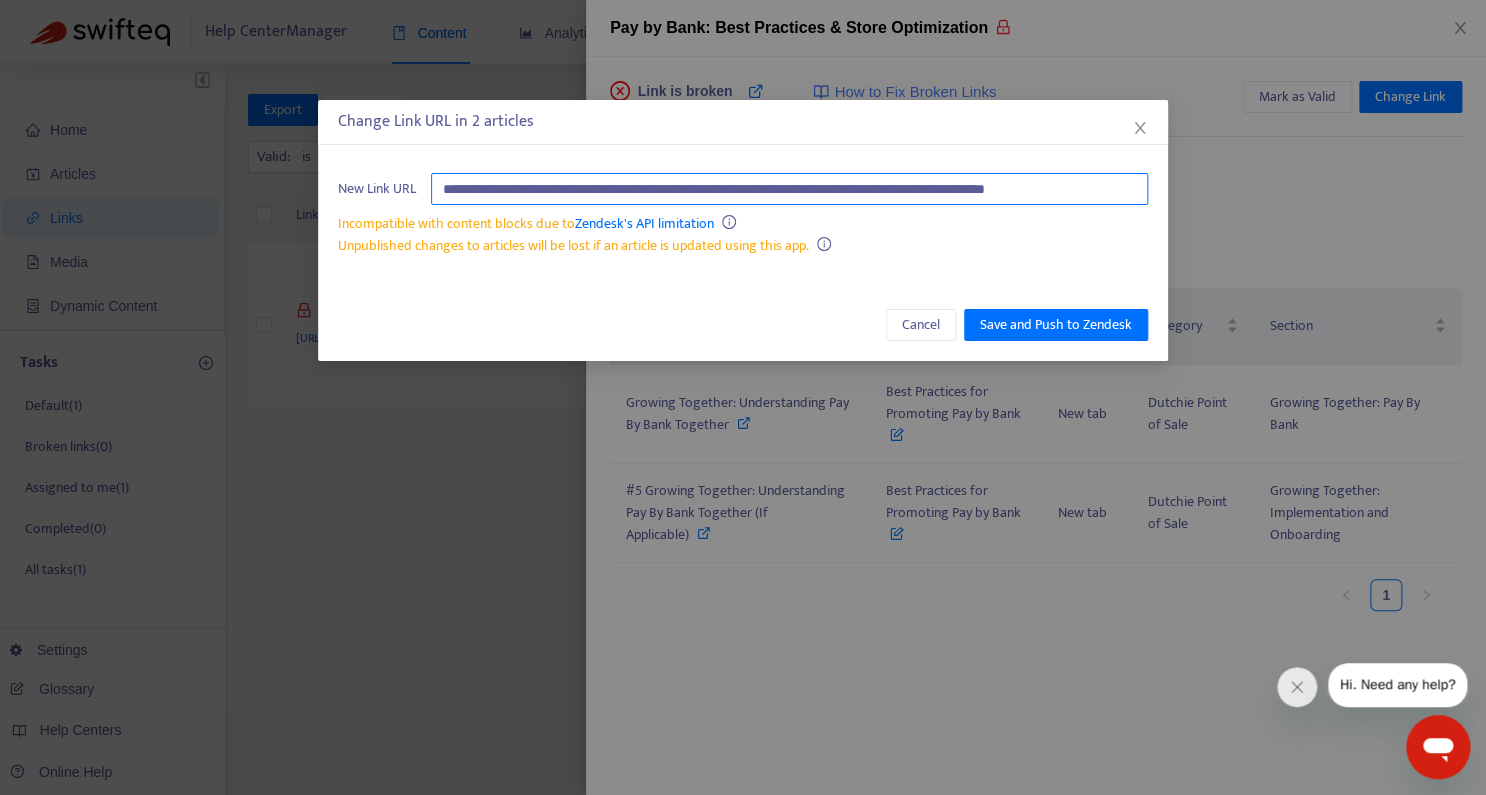 scroll, scrollTop: 0, scrollLeft: 65, axis: horizontal 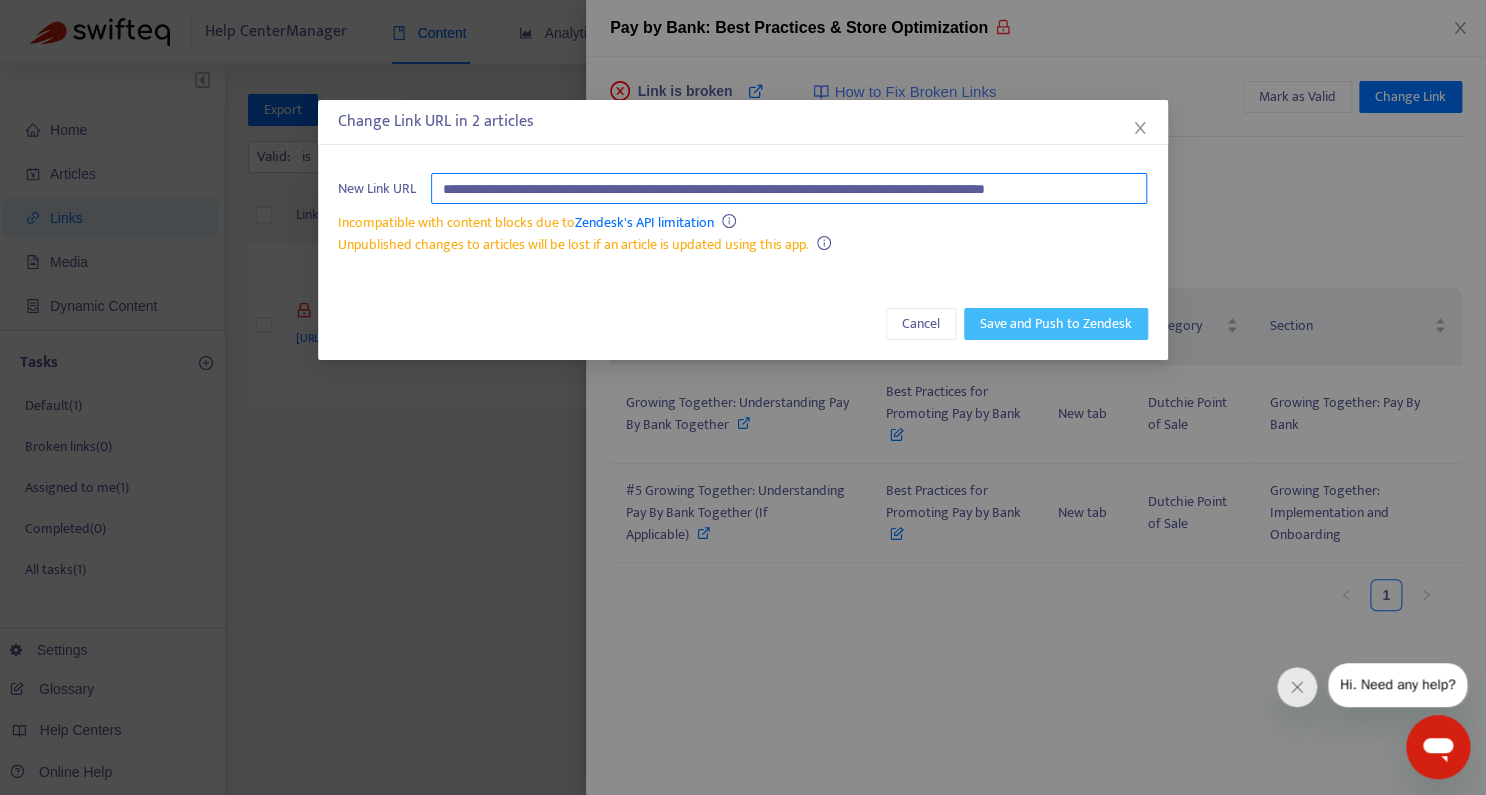 type on "**********" 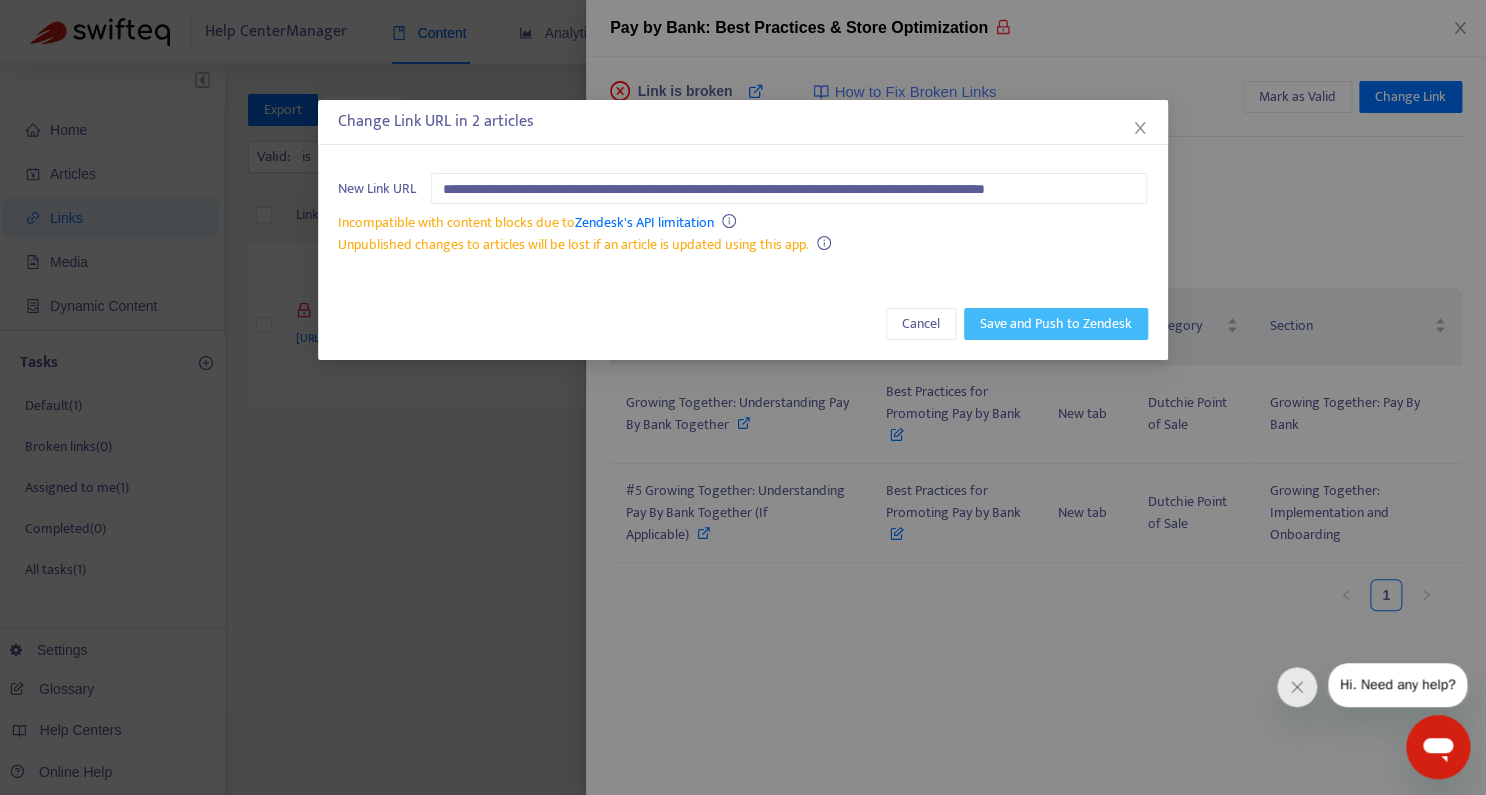 click on "Save and Push to Zendesk" at bounding box center [1056, 324] 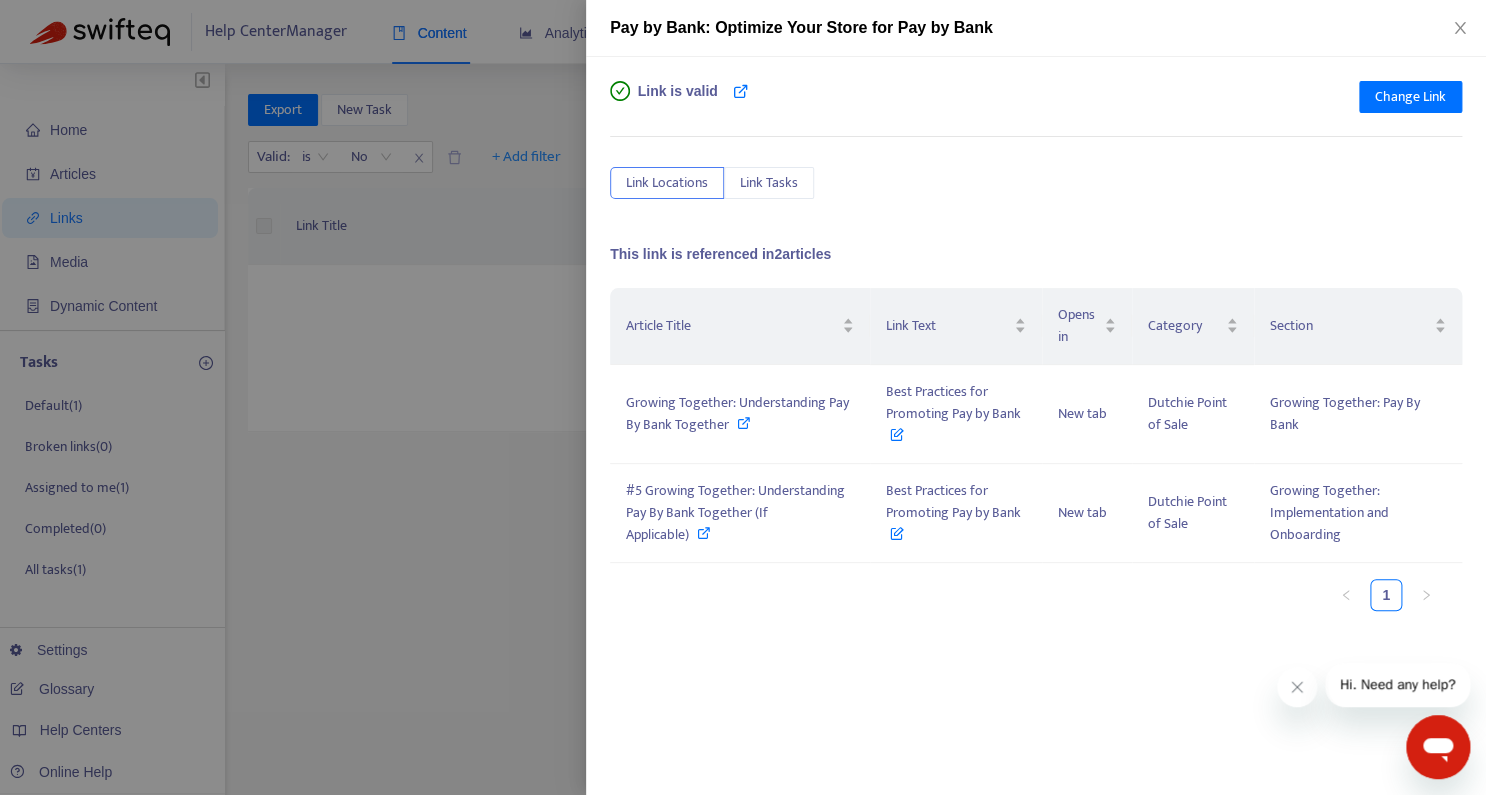 click at bounding box center [743, 397] 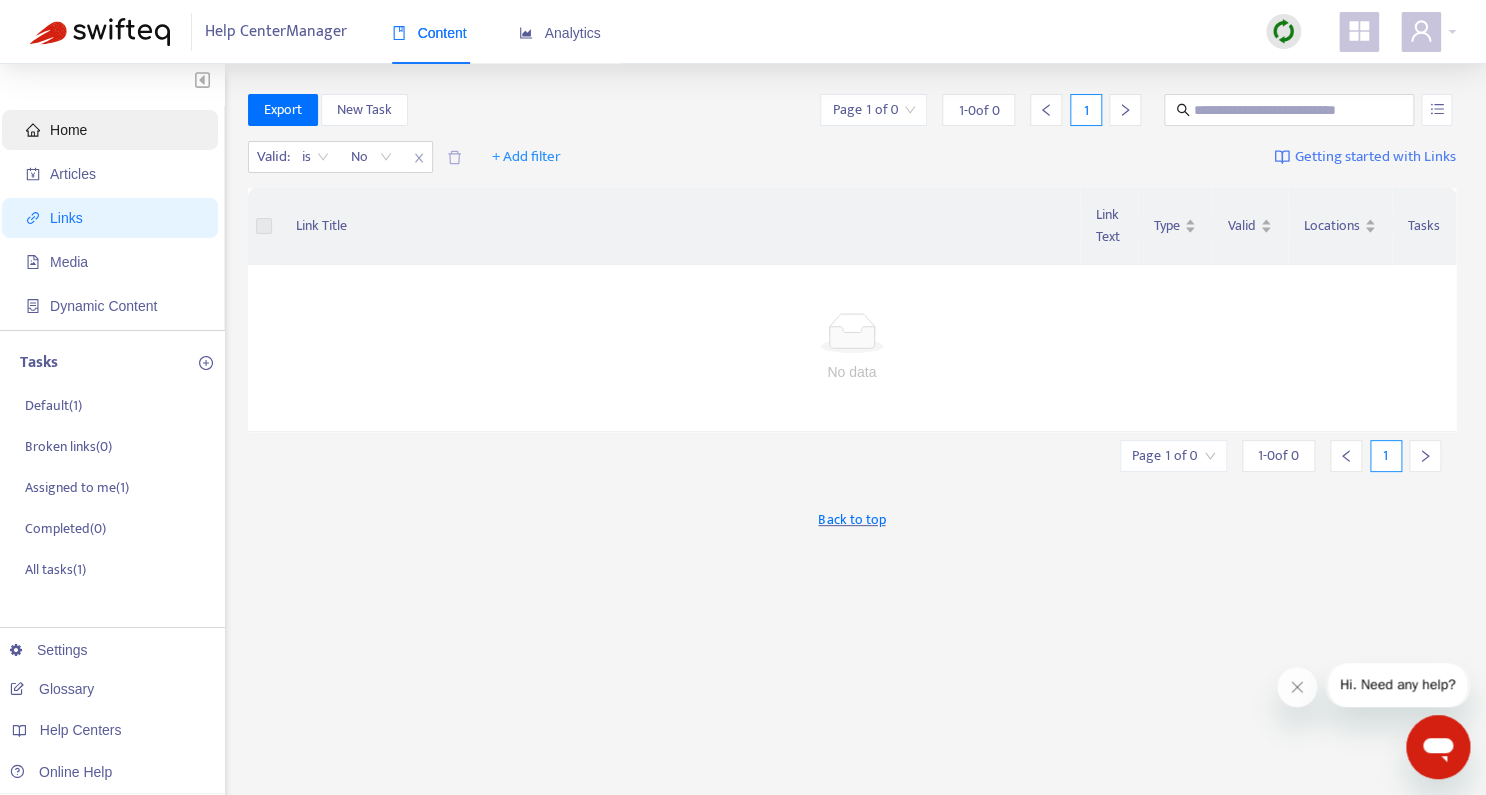click on "Home" at bounding box center [114, 130] 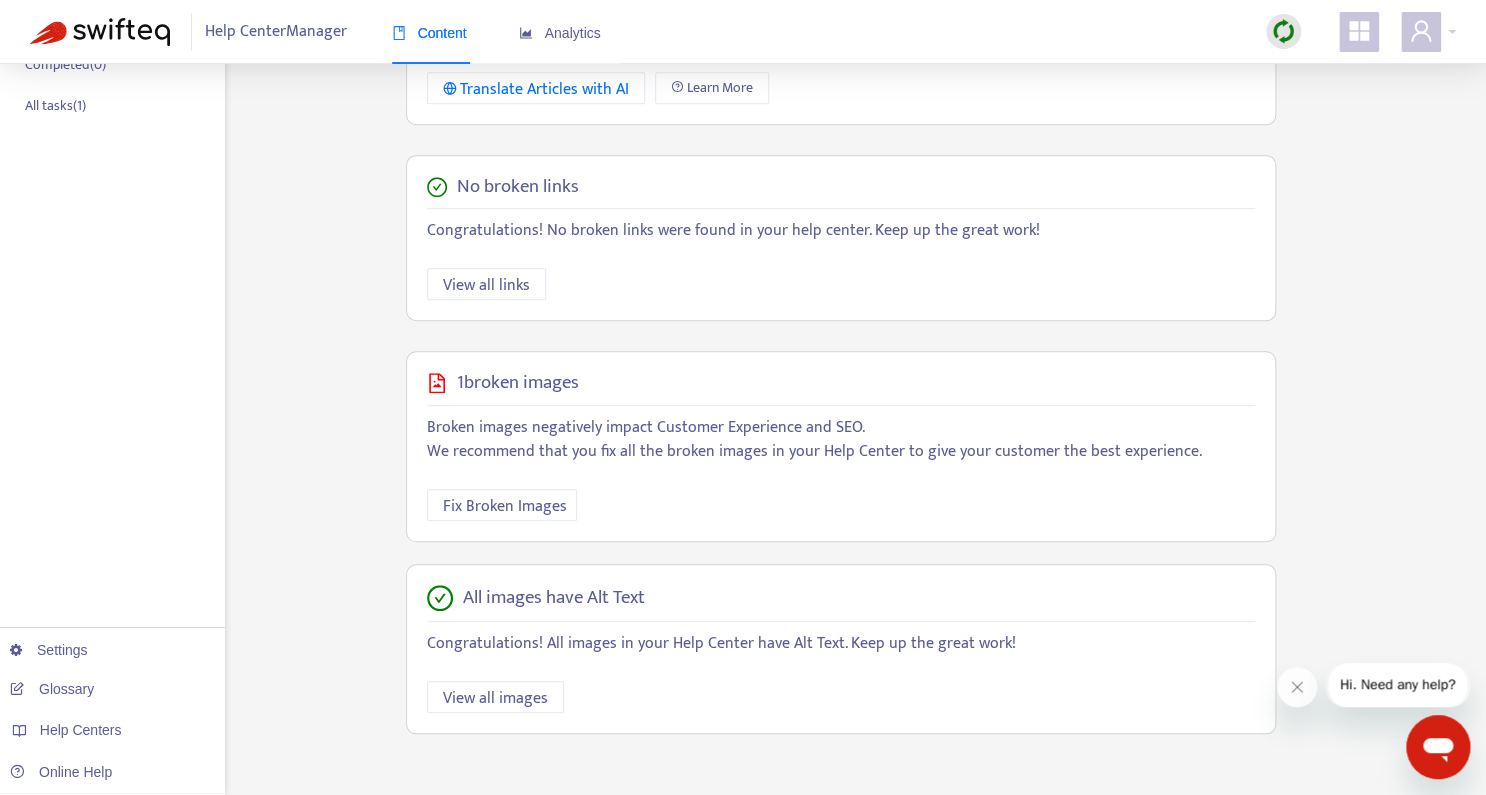 scroll, scrollTop: 463, scrollLeft: 0, axis: vertical 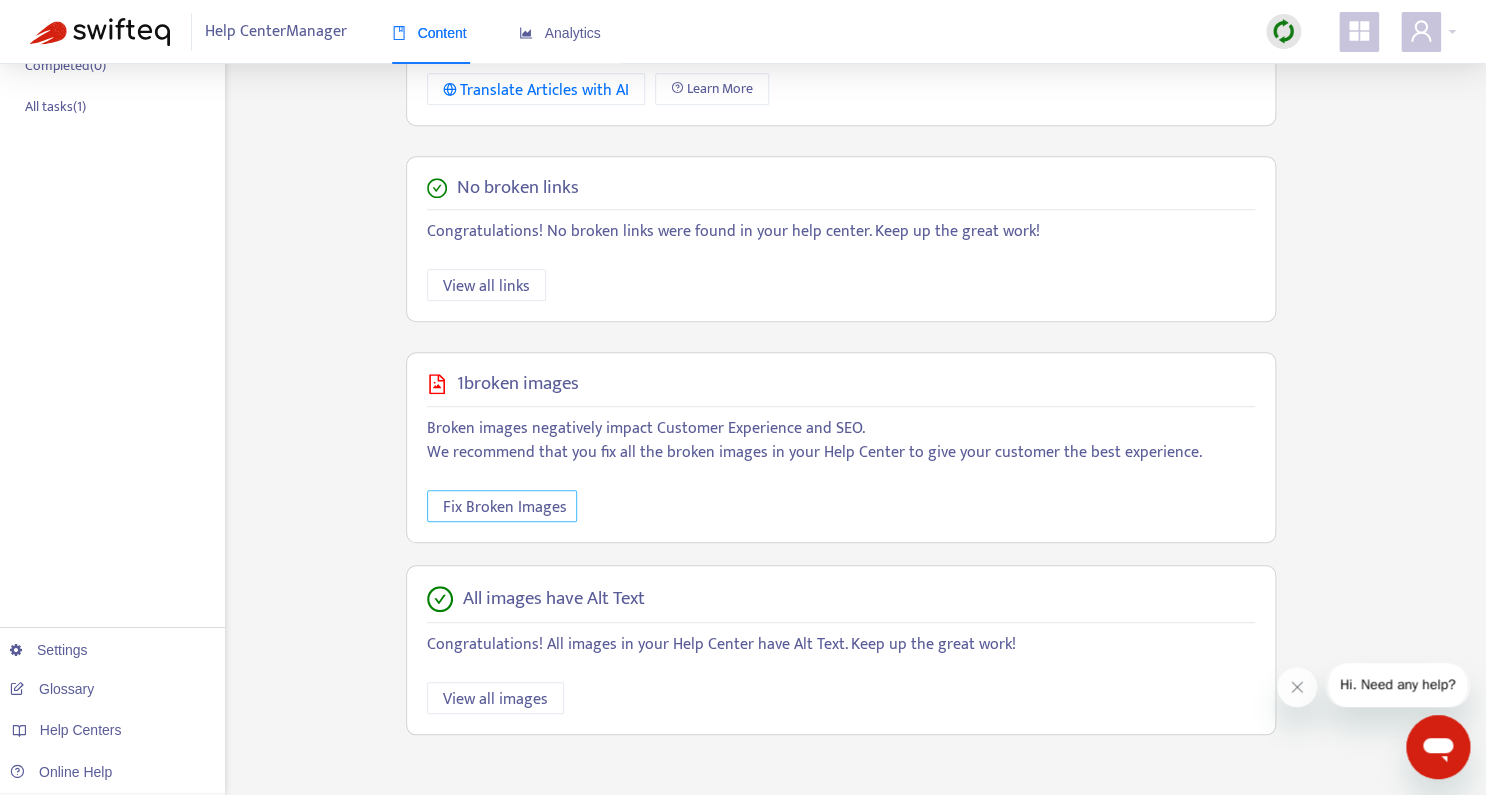 click on "Fix Broken Images" at bounding box center [505, 507] 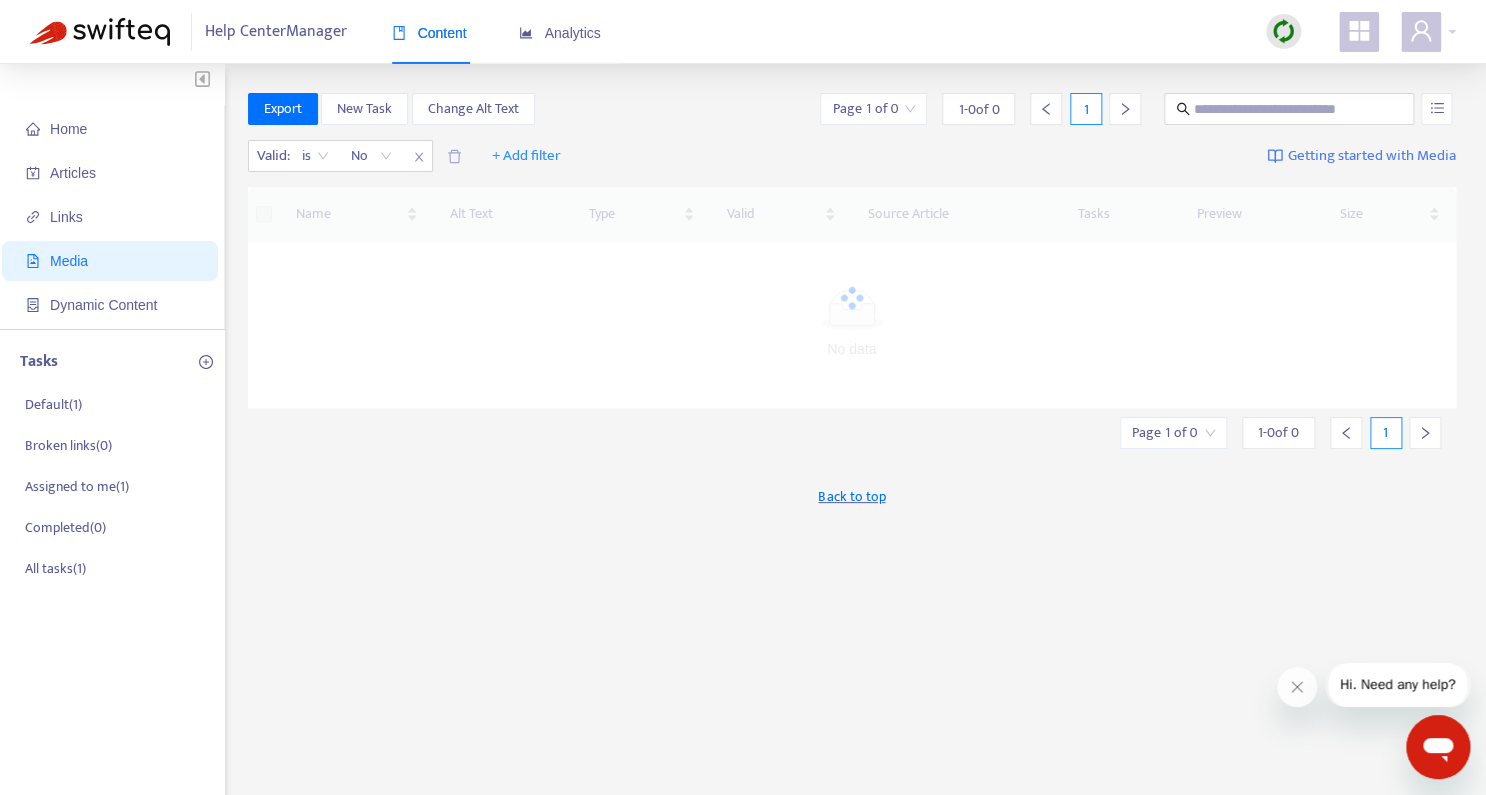 scroll, scrollTop: 0, scrollLeft: 0, axis: both 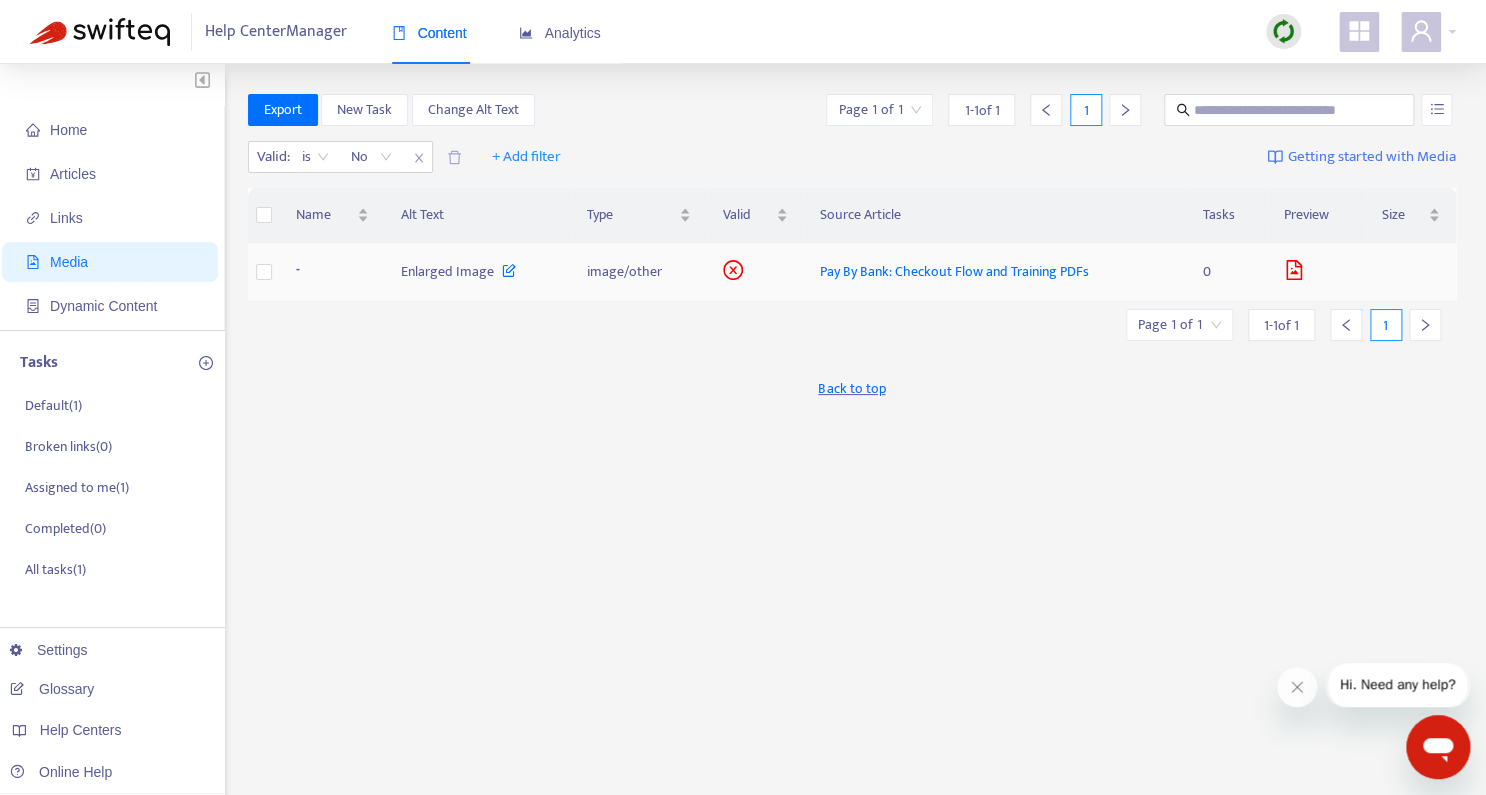 click 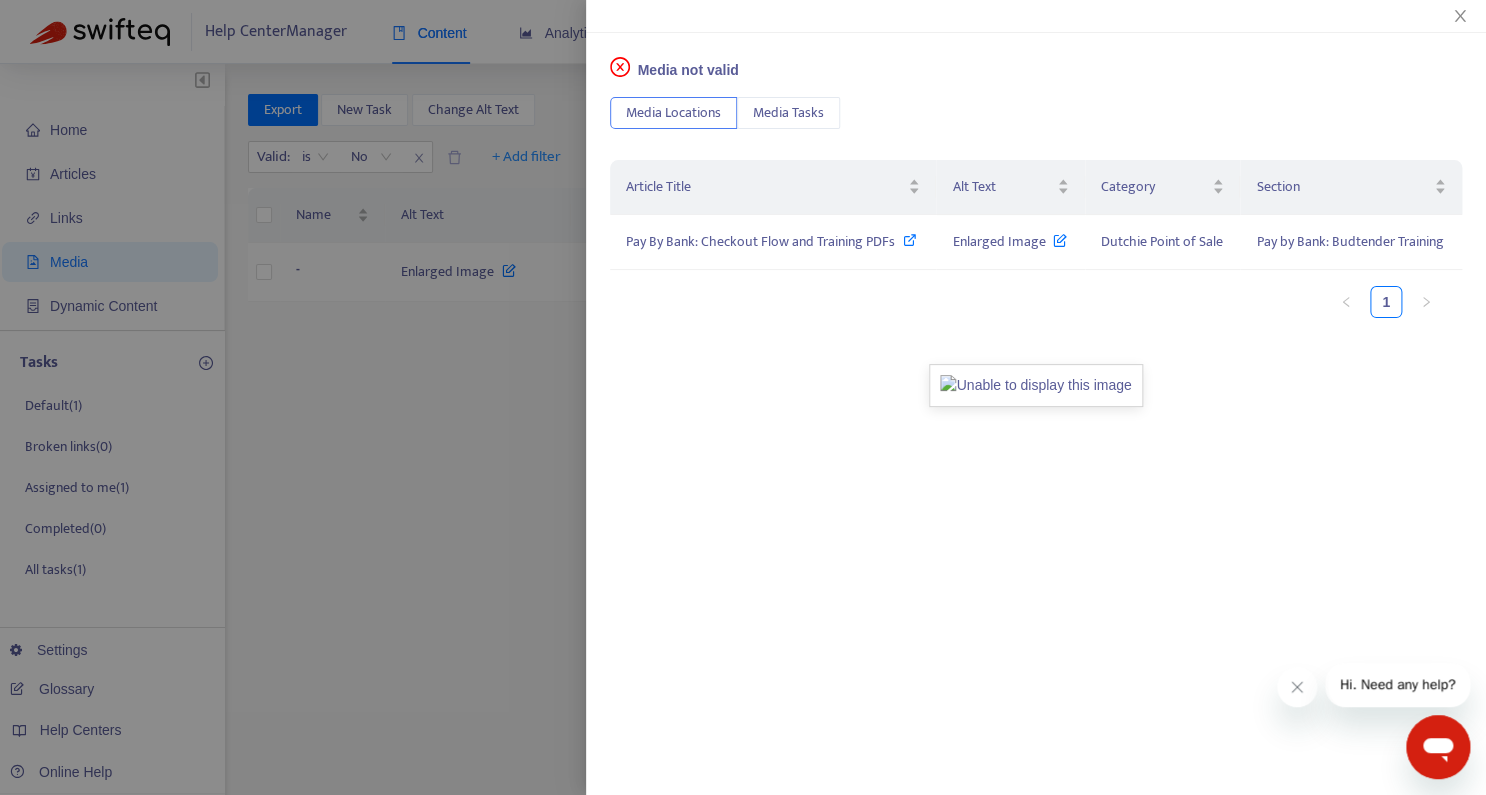 click on "Article Title Alt Text Category Section Pay By Bank: Checkout Flow and Training PDFs Enlarged Image Dutchie Point of Sale Pay by Bank: Budtender Training  1" at bounding box center [1036, 239] 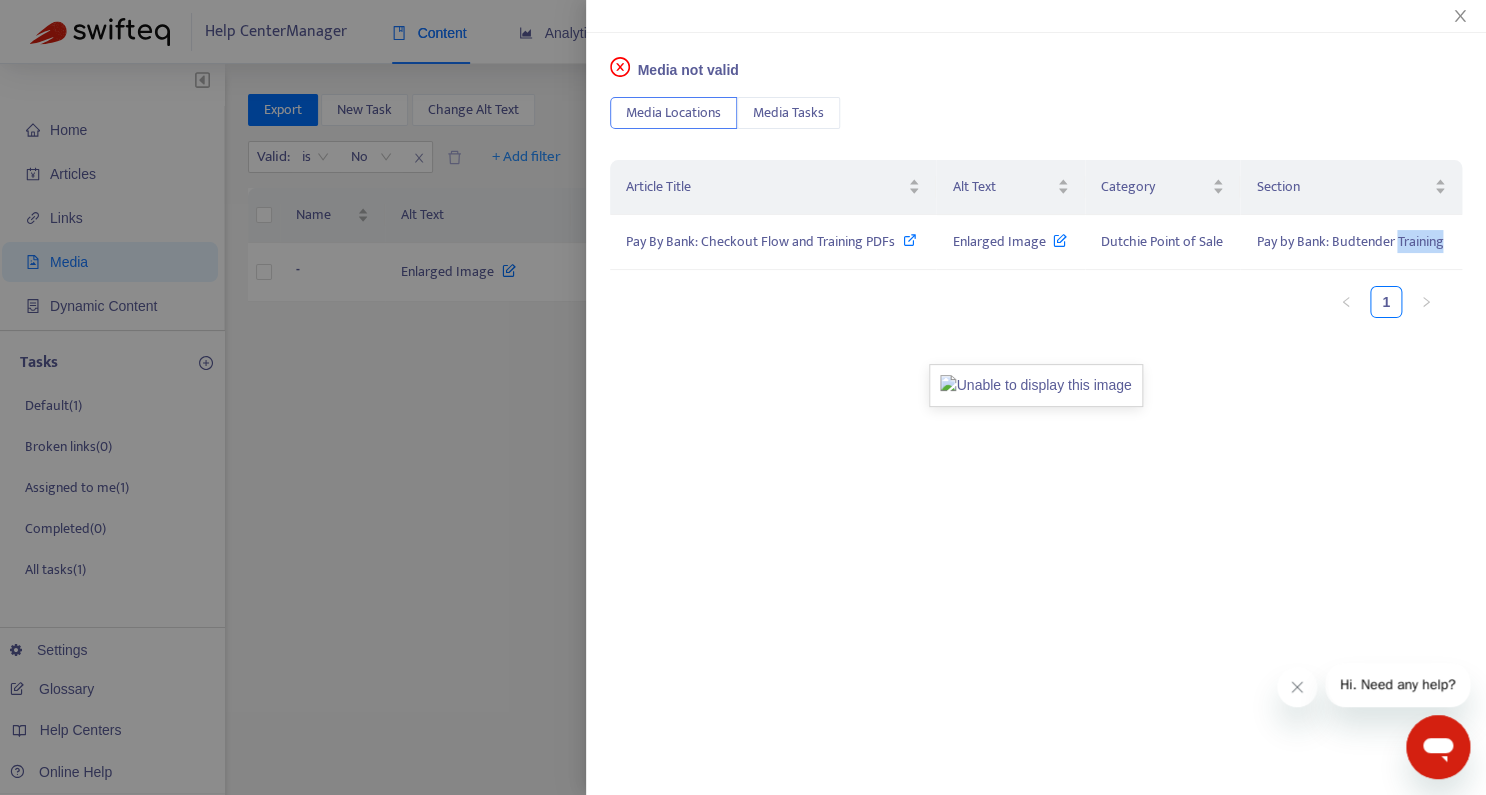 click at bounding box center [743, 397] 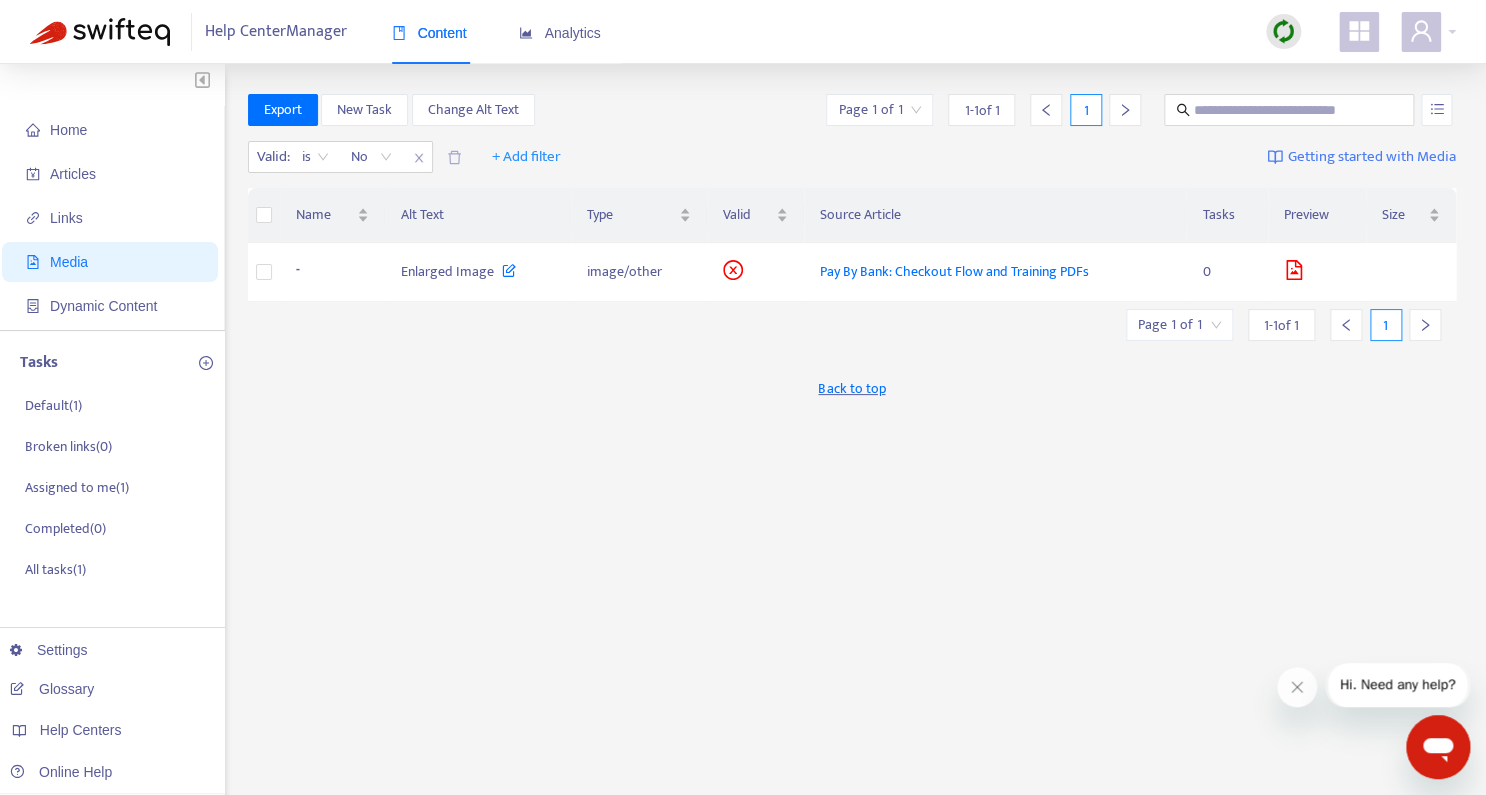click at bounding box center [100, 32] 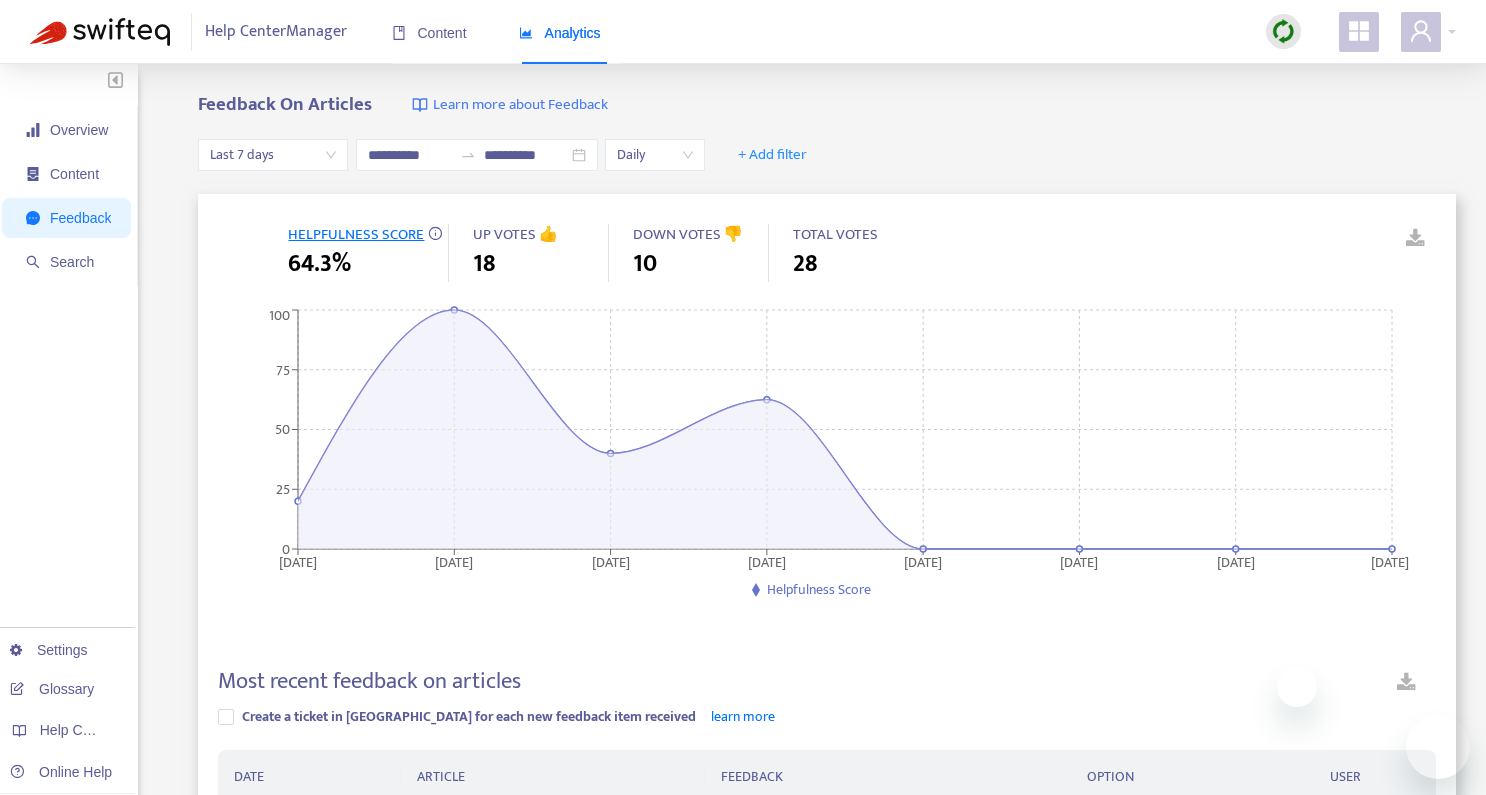 scroll, scrollTop: 409, scrollLeft: 0, axis: vertical 